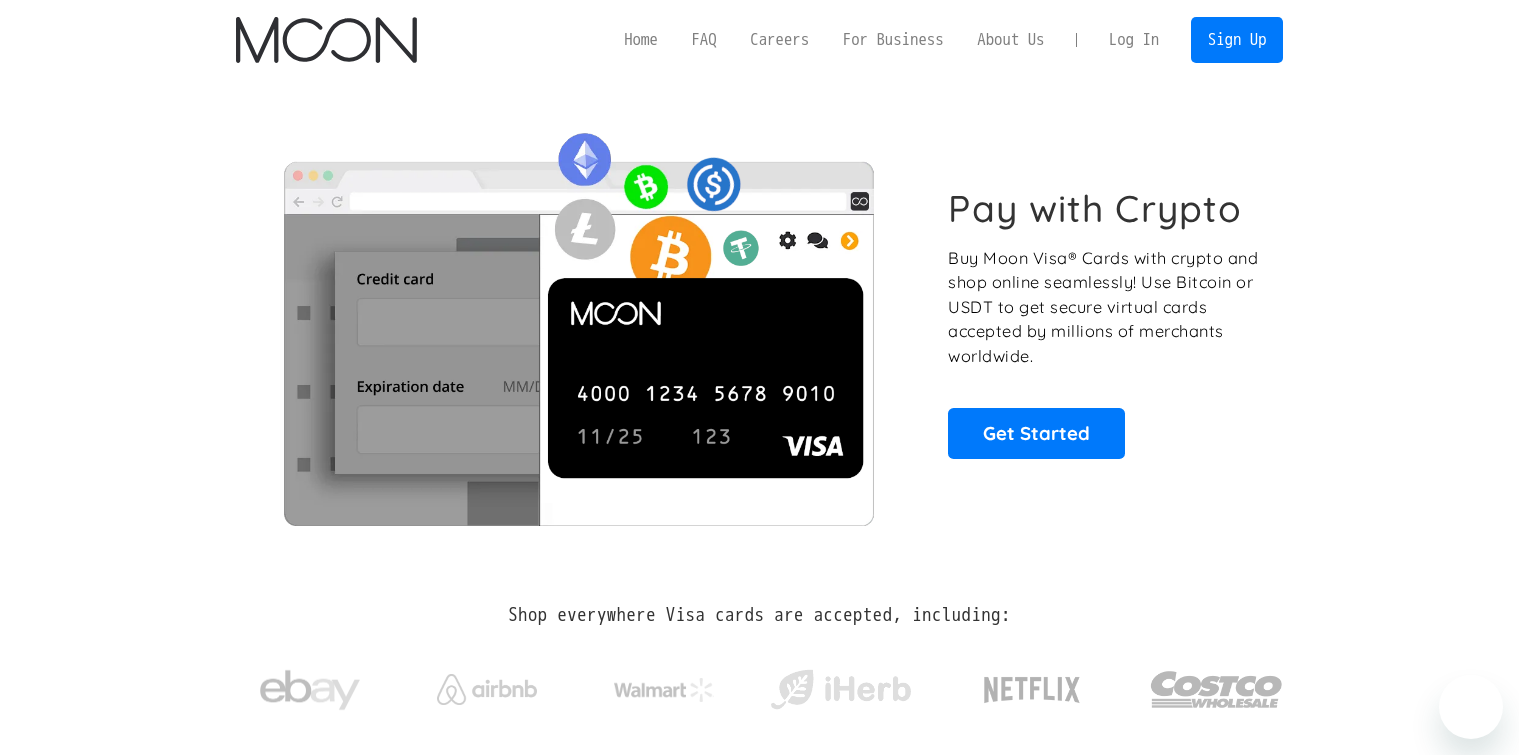 scroll, scrollTop: 0, scrollLeft: 0, axis: both 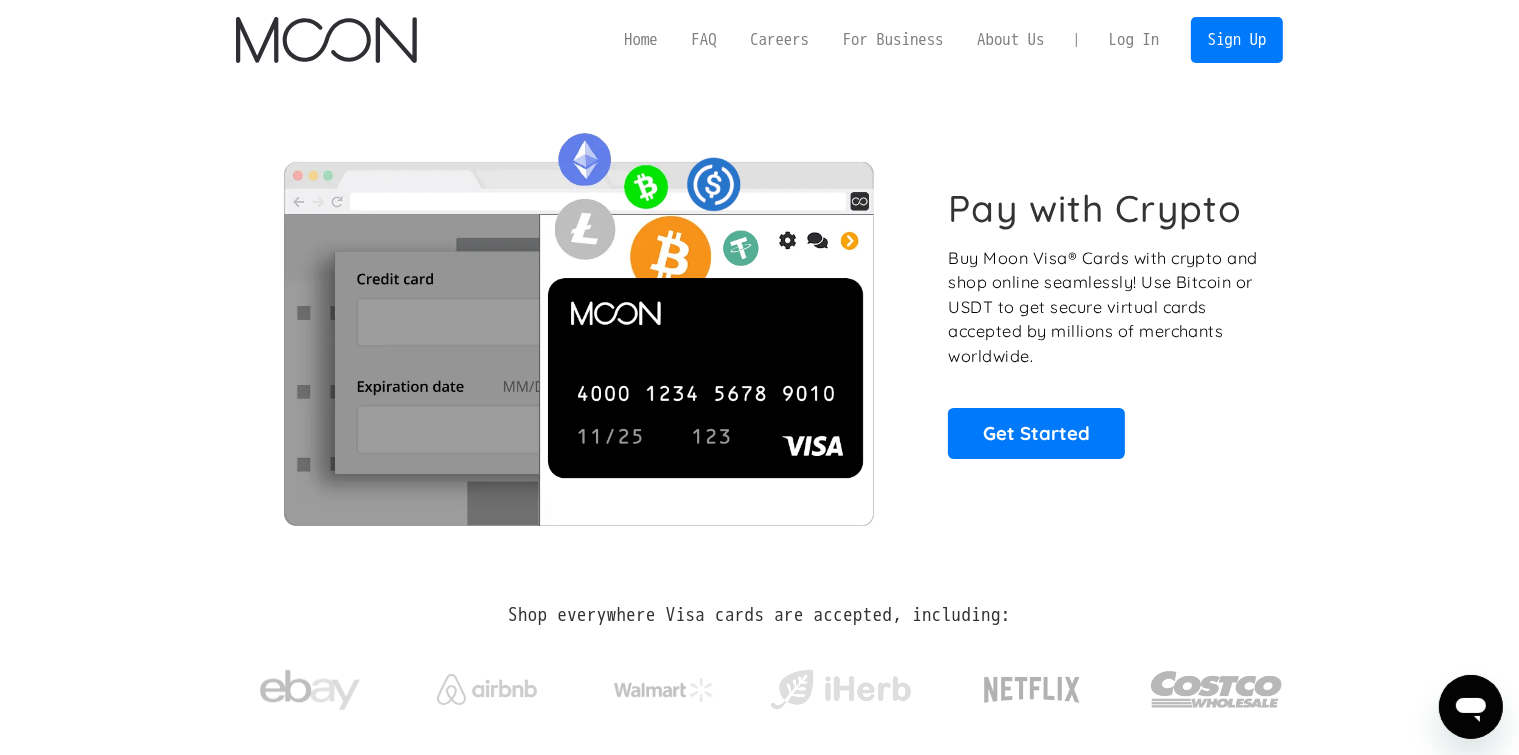 click on "Log In" at bounding box center (1134, 40) 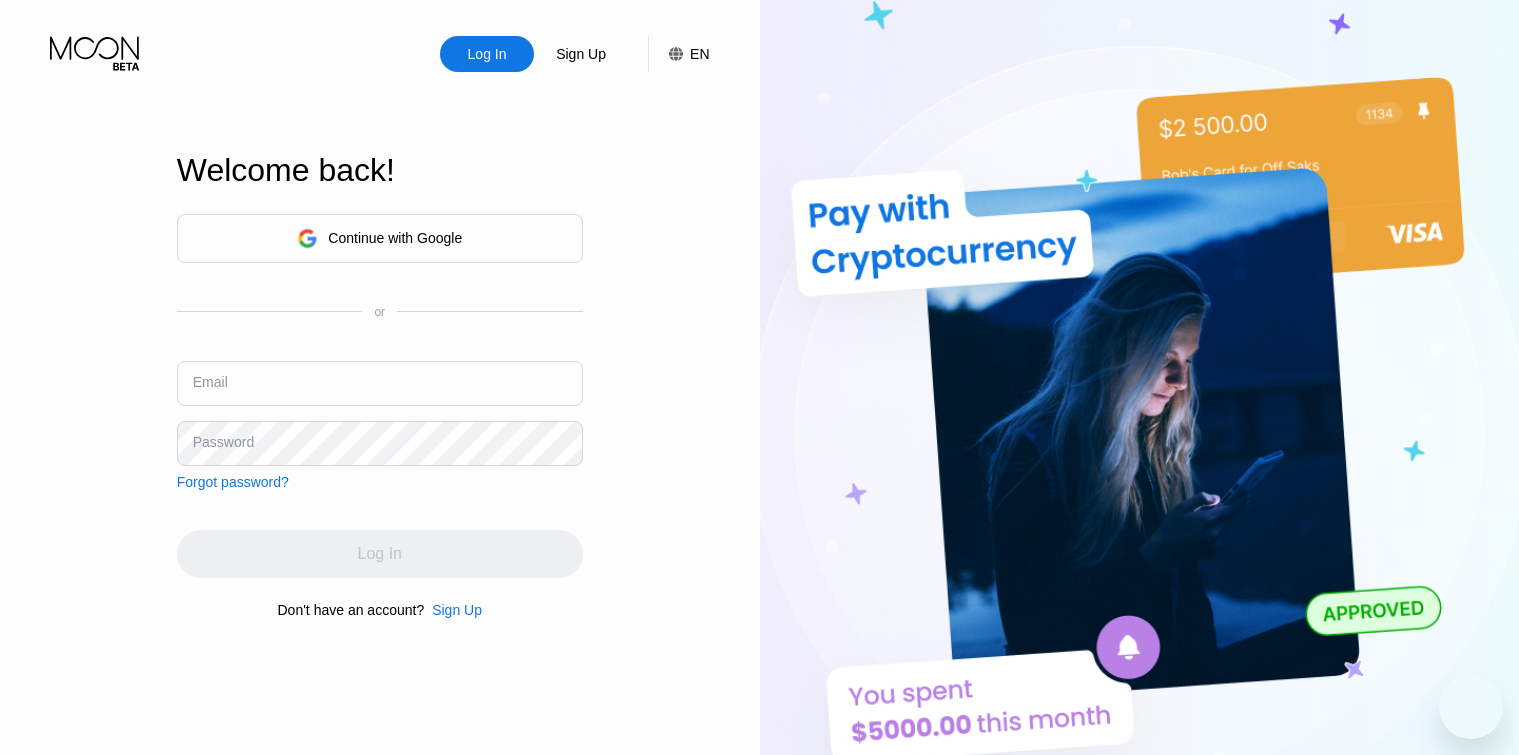 scroll, scrollTop: 0, scrollLeft: 0, axis: both 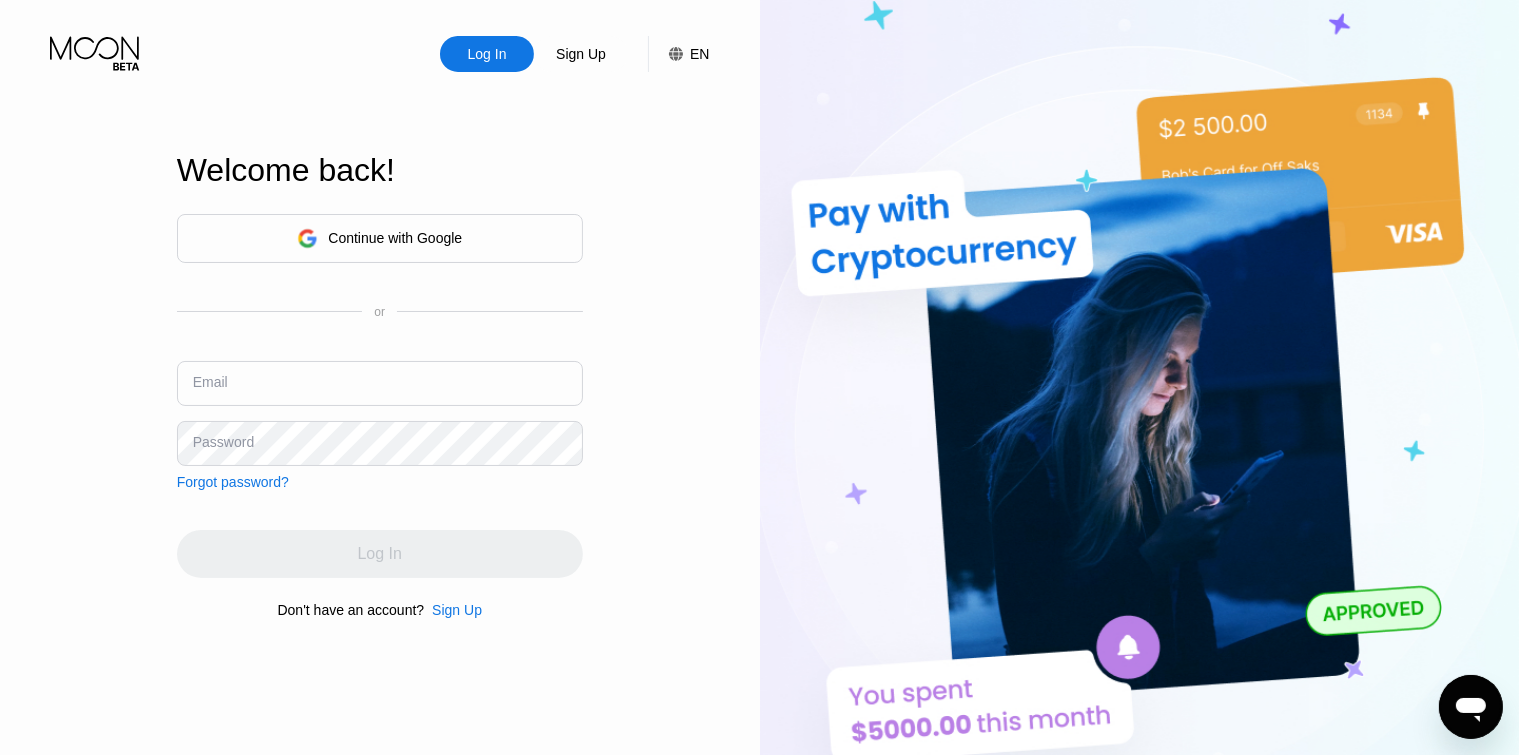 click at bounding box center (380, 383) 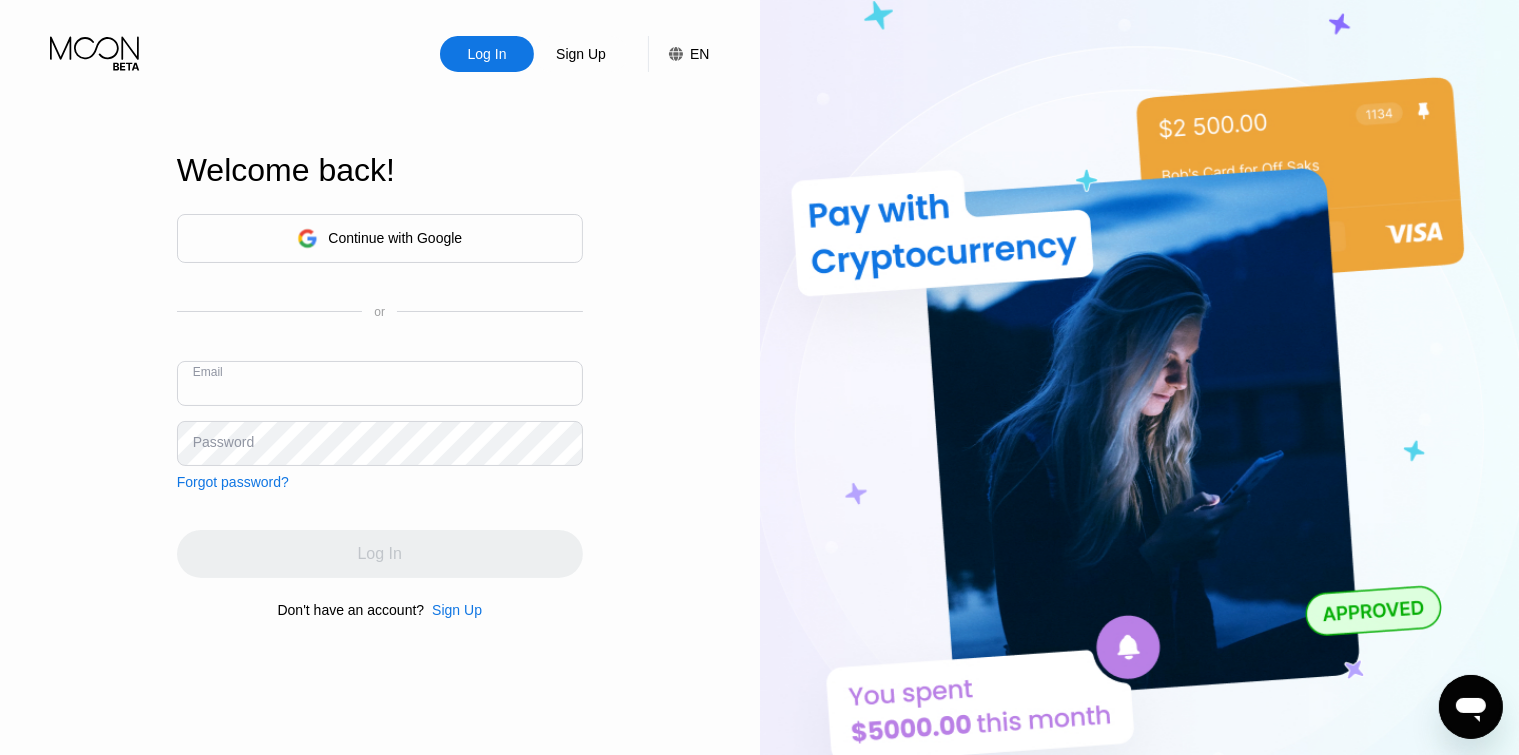 click at bounding box center (380, 383) 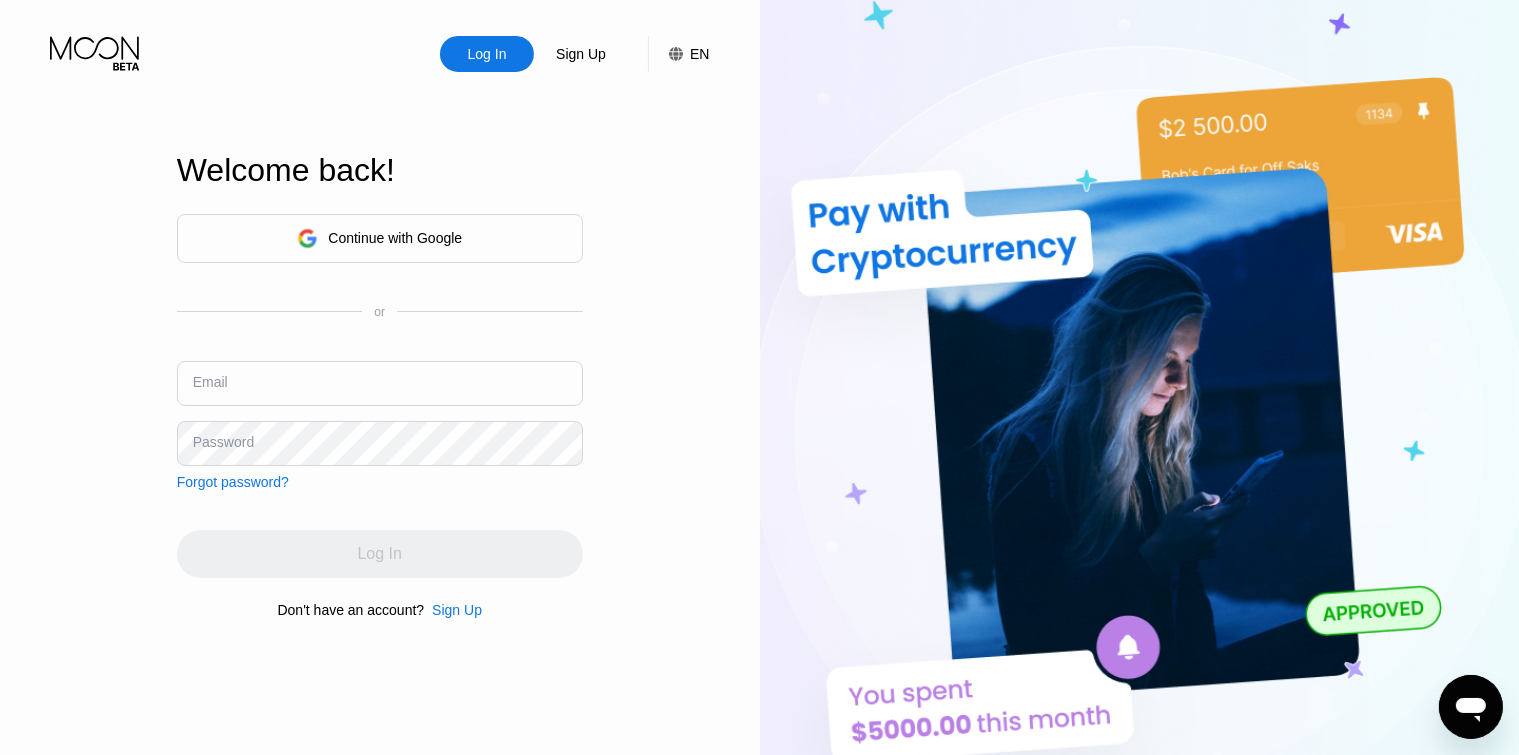 click on "Log In Sign Up EN Language Select an item Save Welcome back! Continue with Google or Email Password Forgot password? Log In Don't have an account? Sign Up" at bounding box center [380, 415] 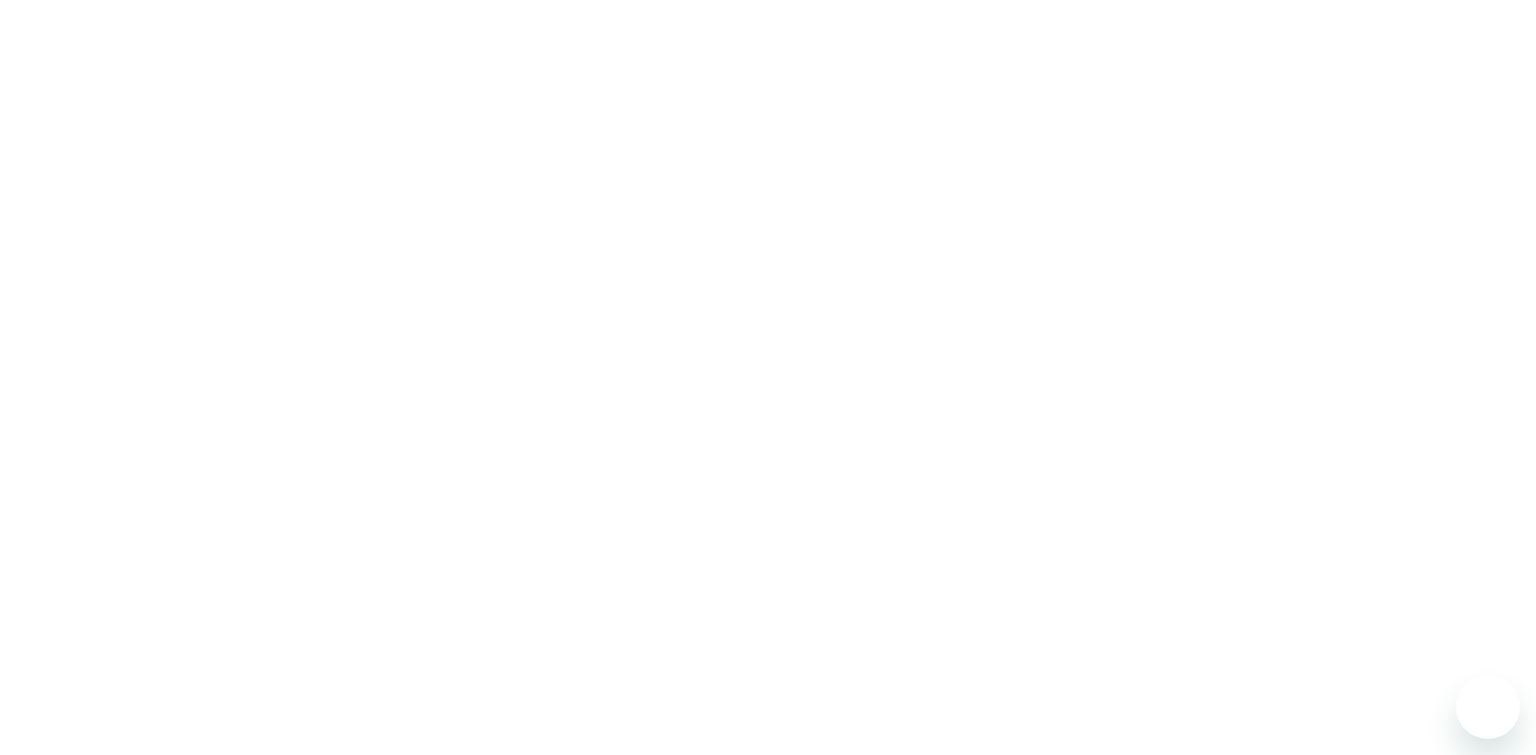 scroll, scrollTop: 0, scrollLeft: 0, axis: both 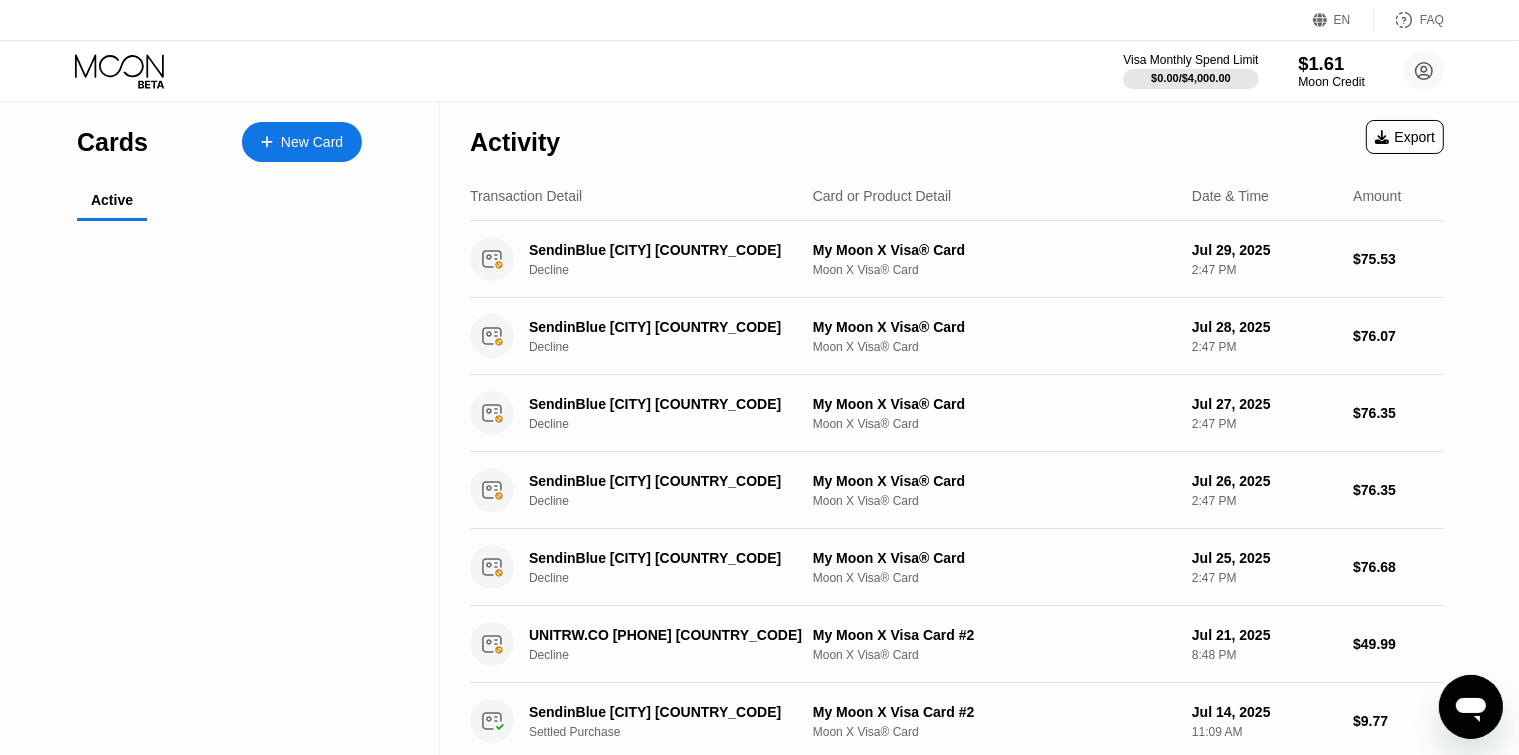click on "$1.61" at bounding box center (1331, 63) 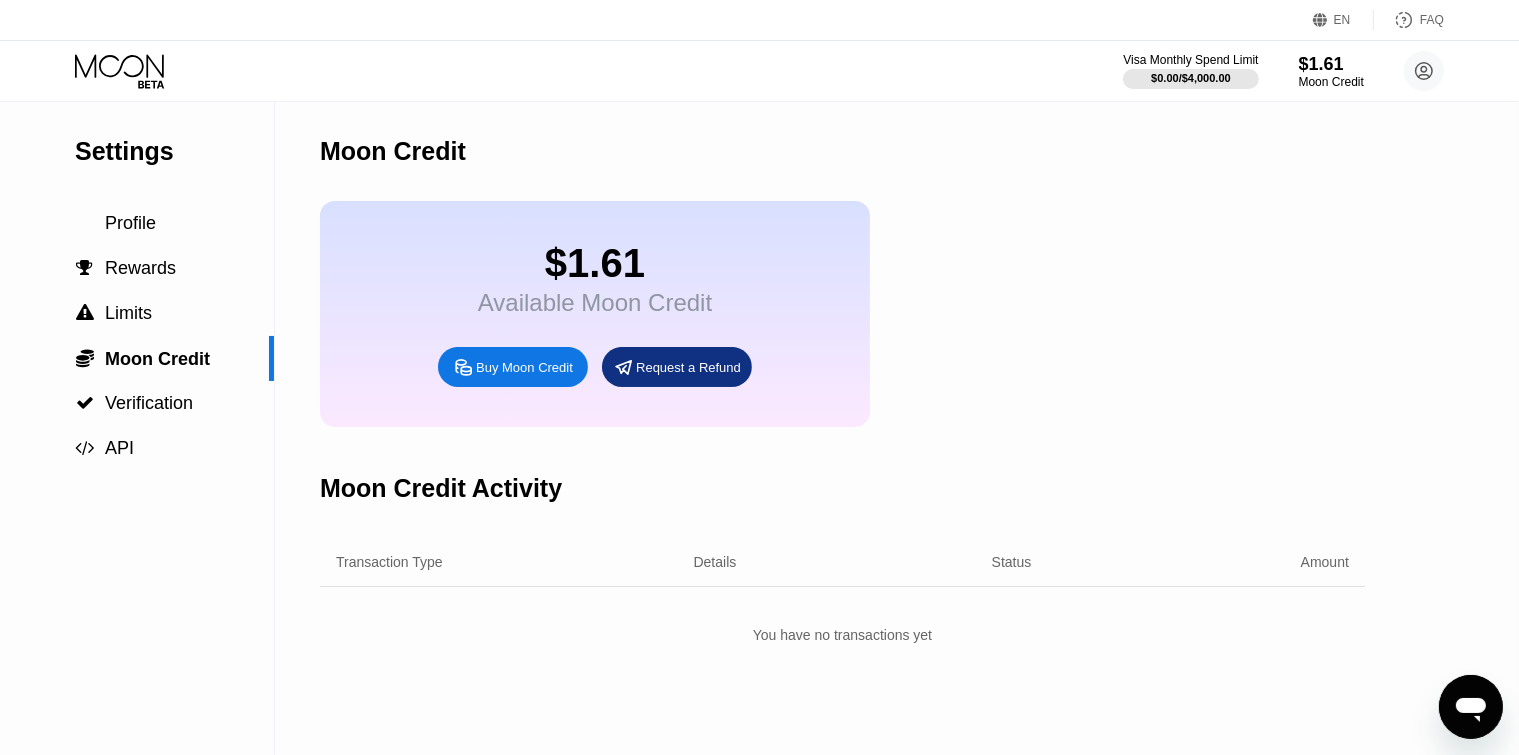 click on "Buy Moon Credit" at bounding box center (524, 367) 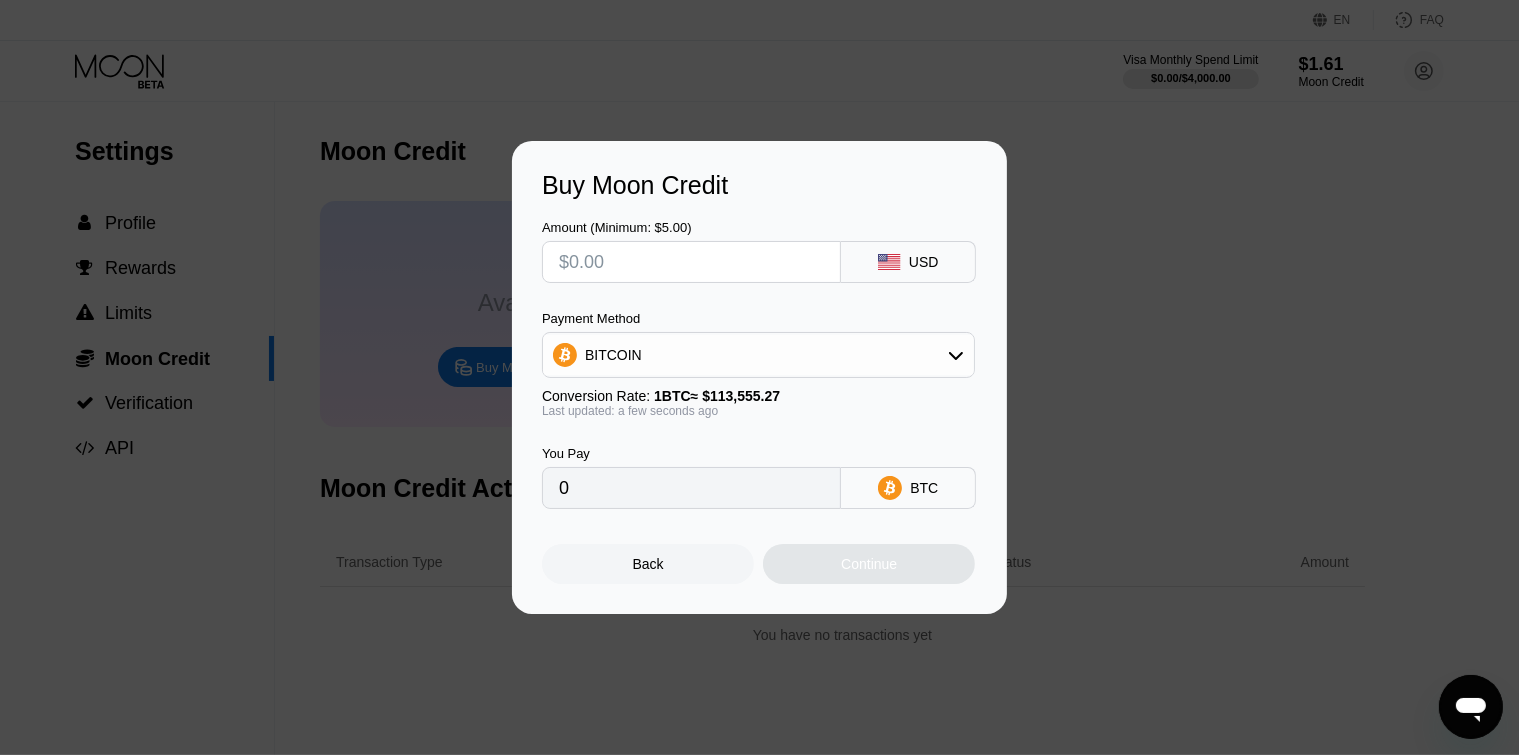 click on "USD" at bounding box center (924, 262) 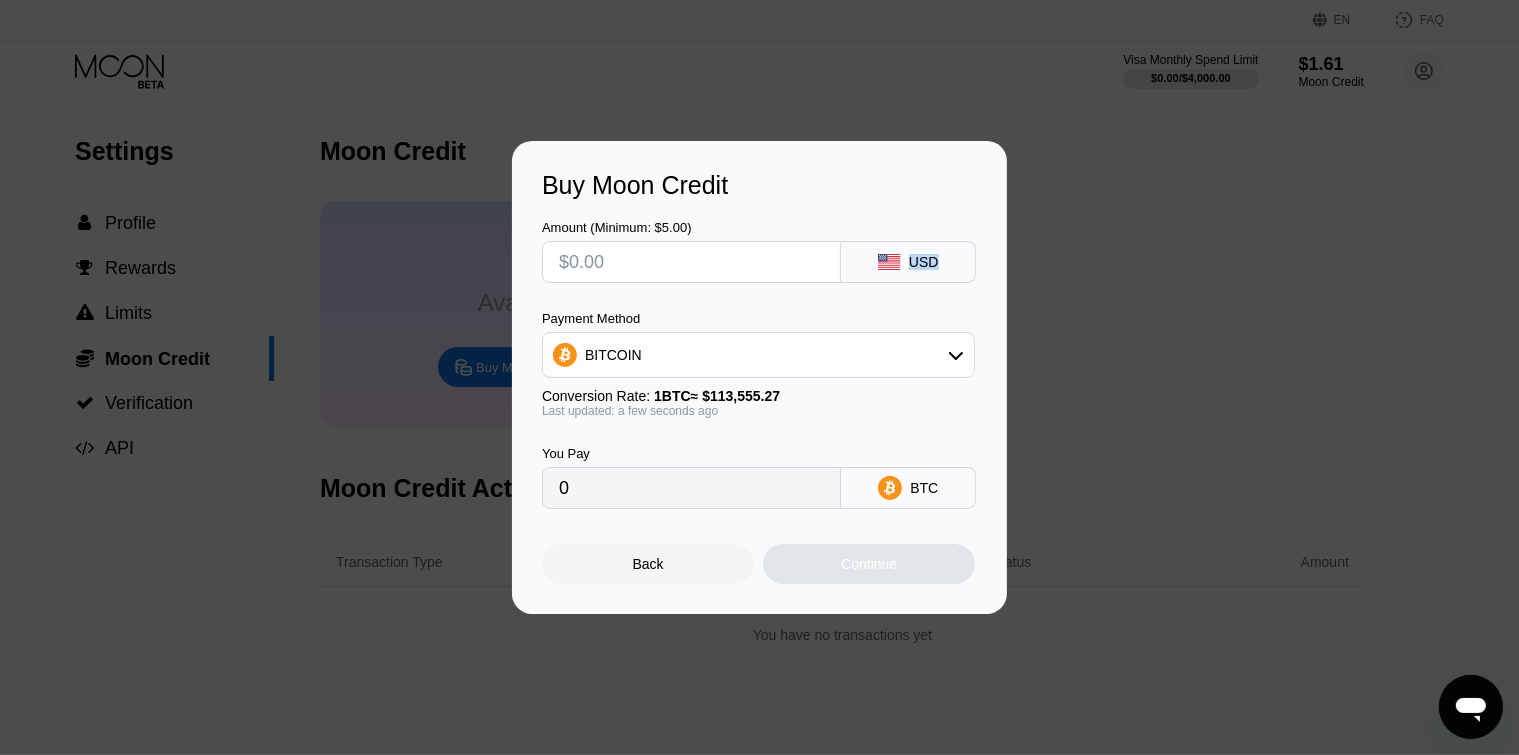 click on "USD" at bounding box center [924, 262] 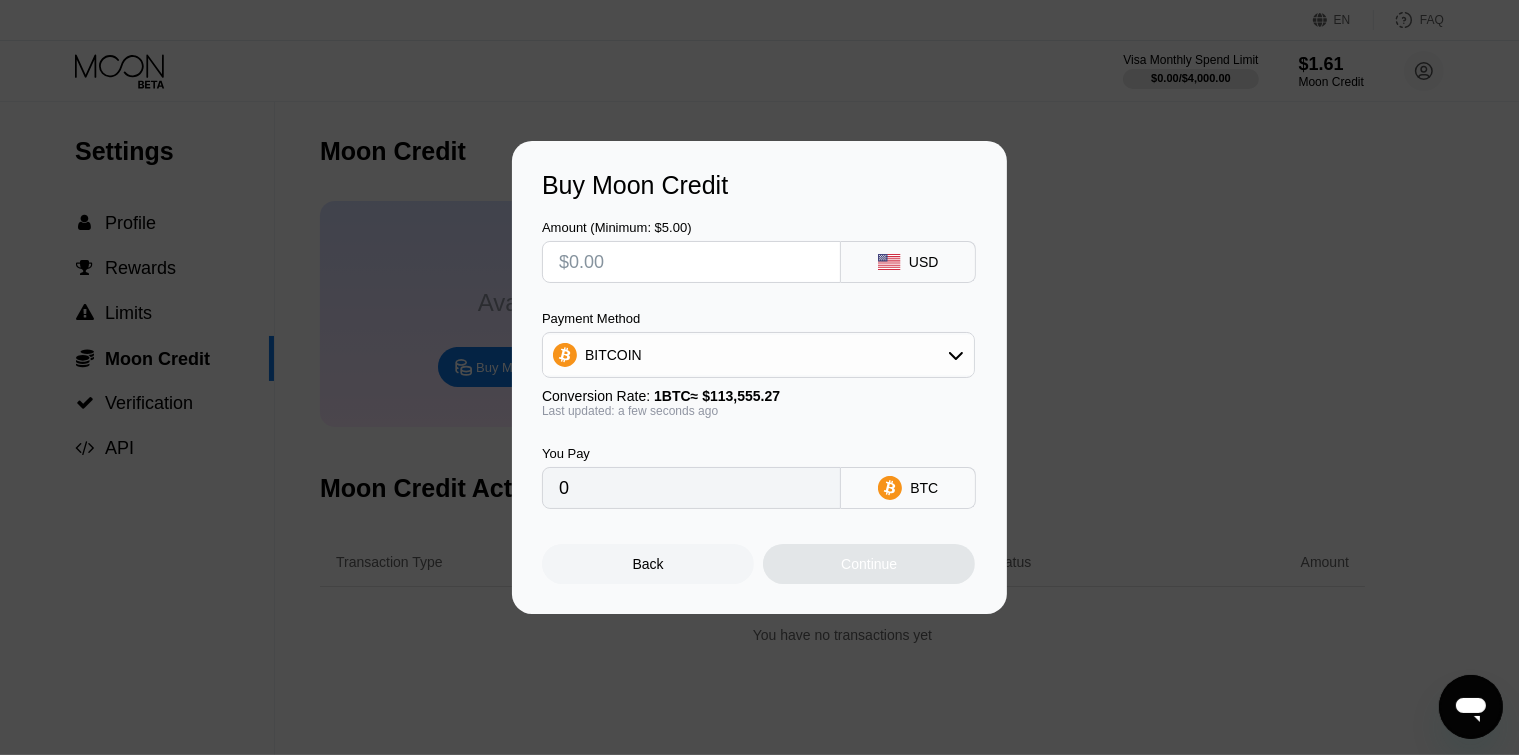 click at bounding box center [691, 262] 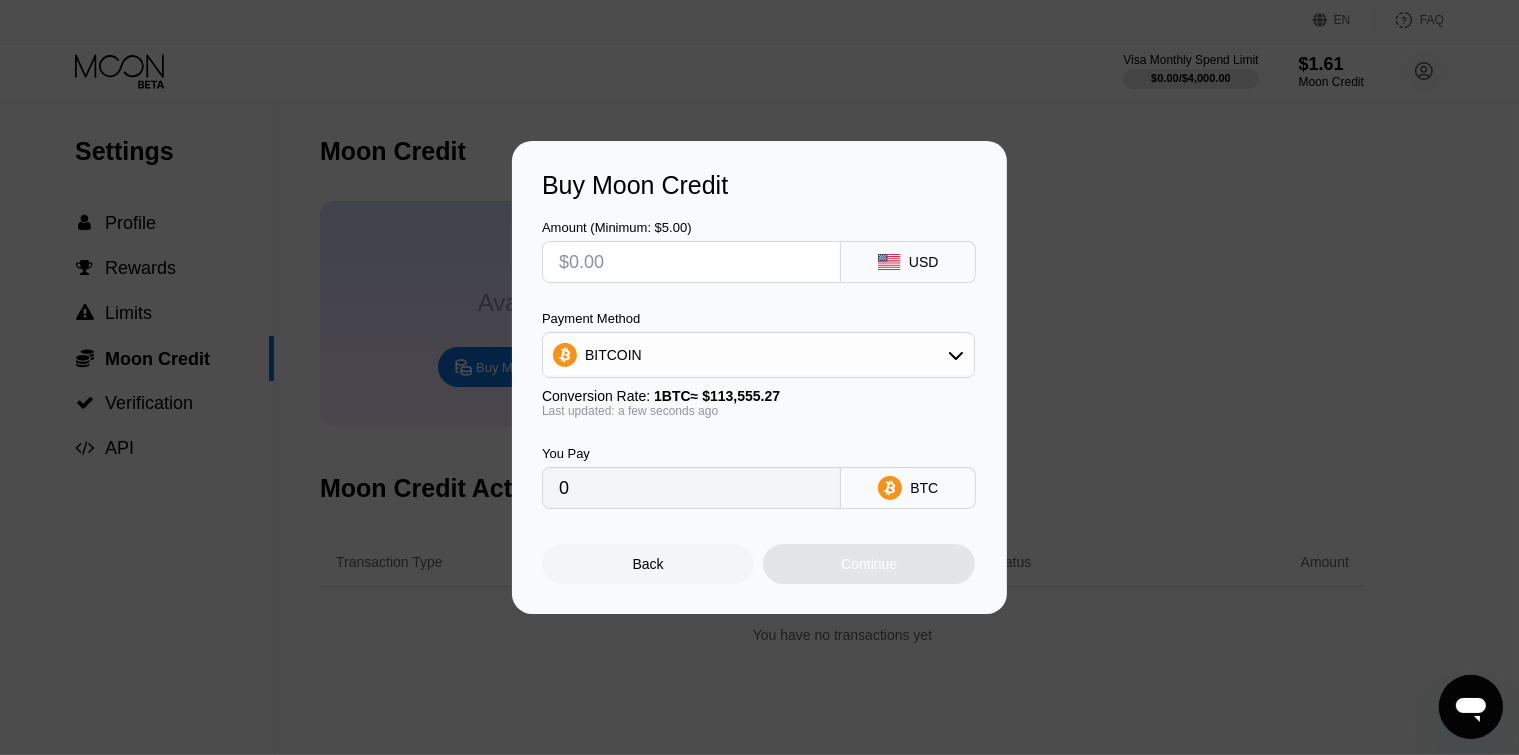type on "$2" 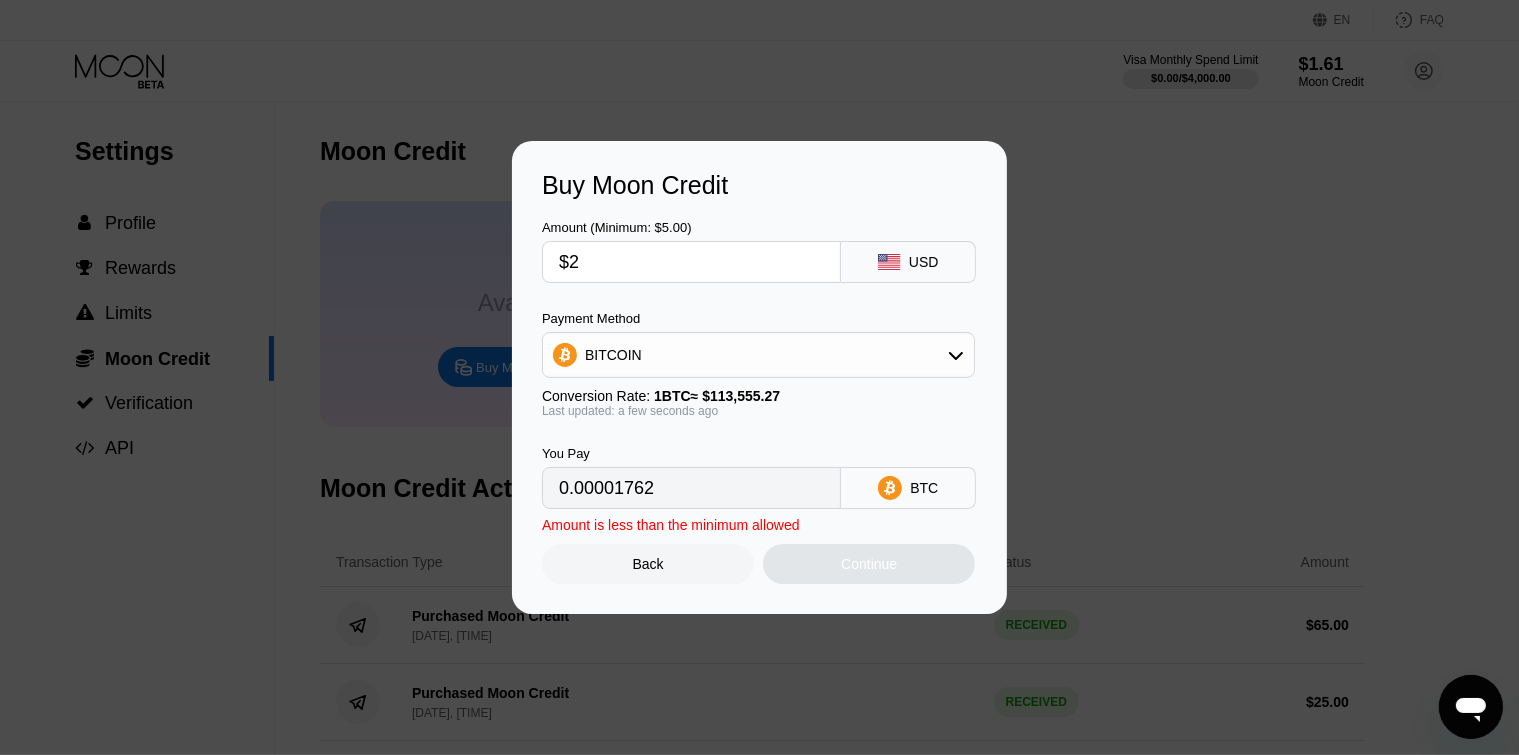type on "0.00001762" 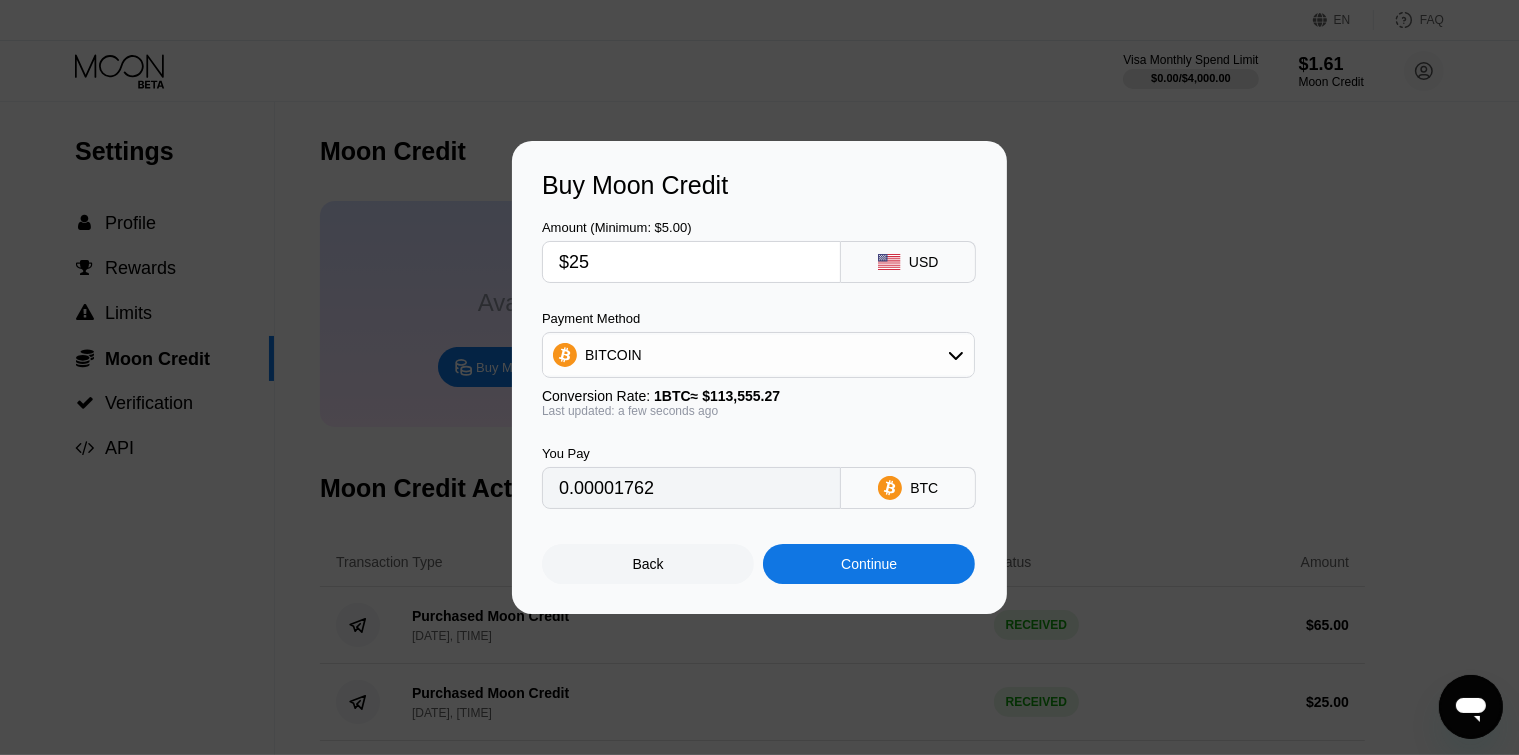 type on "0.00022016" 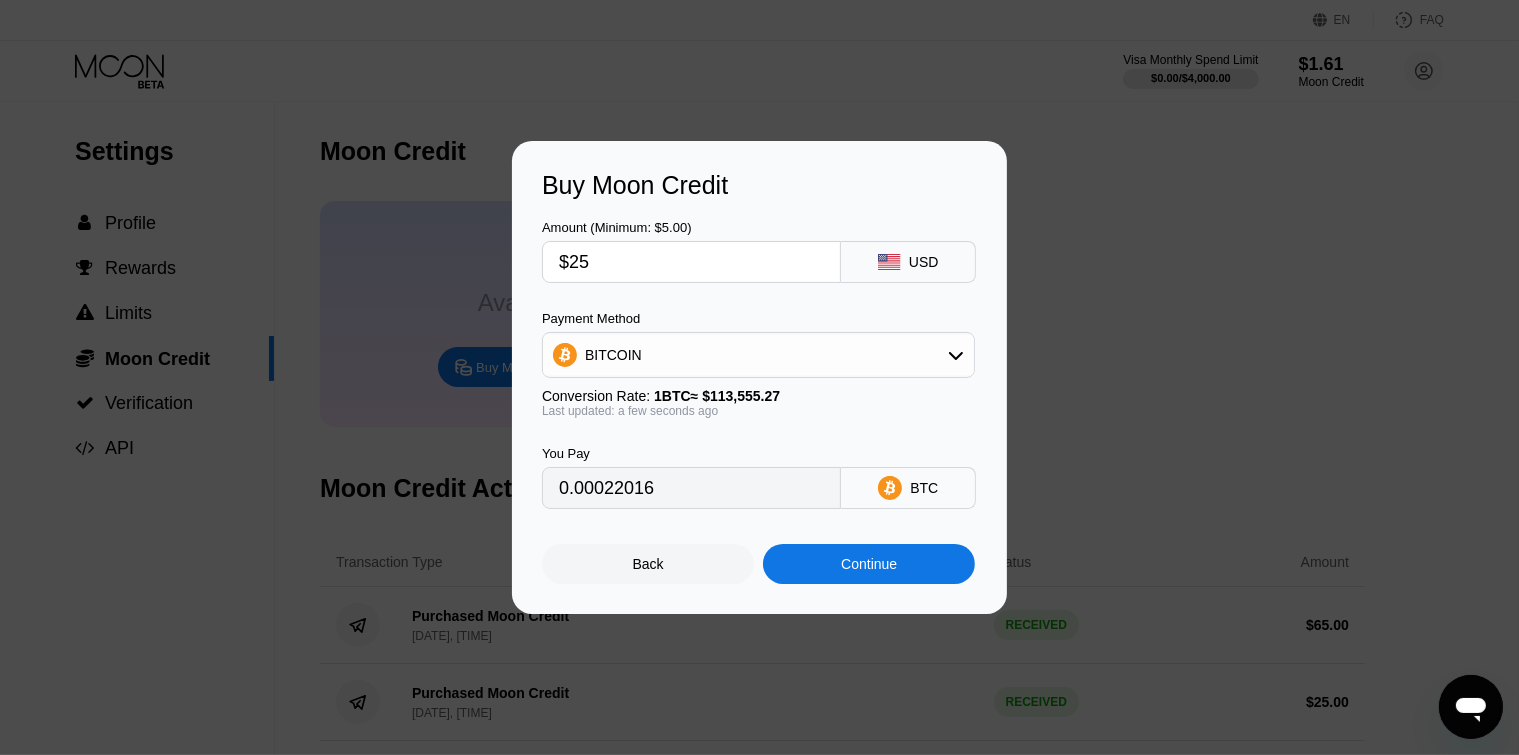 click on "Continue" at bounding box center [869, 564] 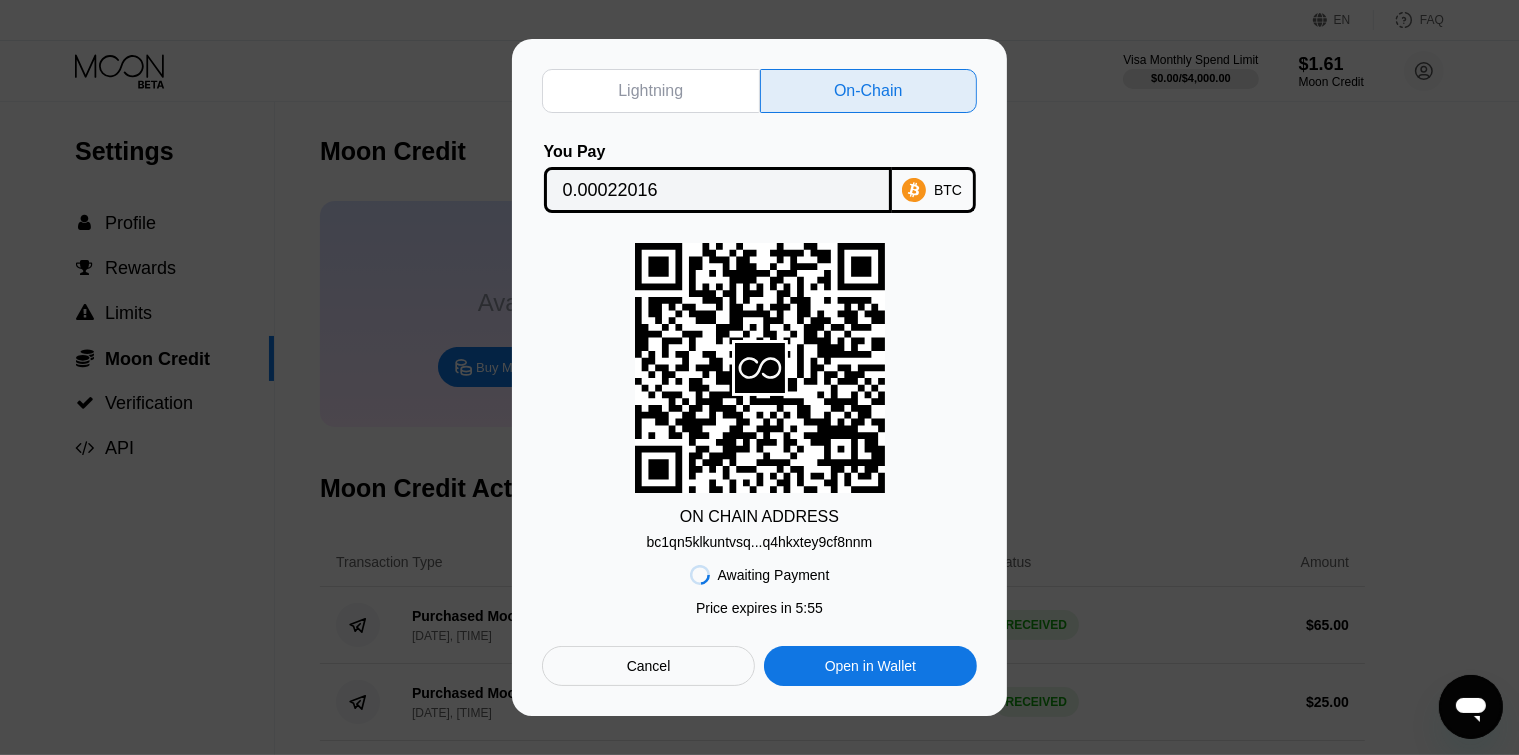 click on "0.00022016" at bounding box center (718, 190) 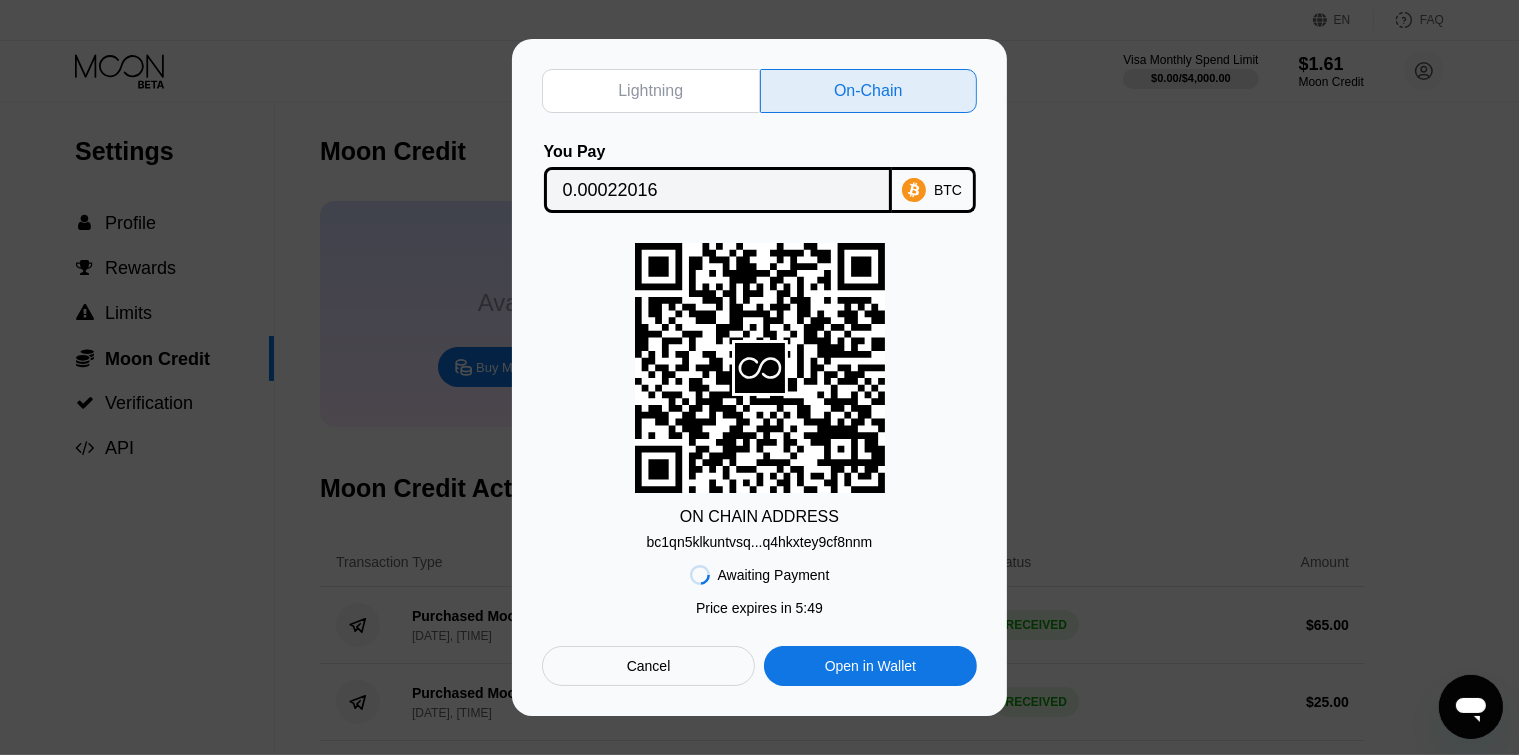 click on "bc1qn5klkuntvsq...q4hkxtey9cf8nnm" at bounding box center [760, 542] 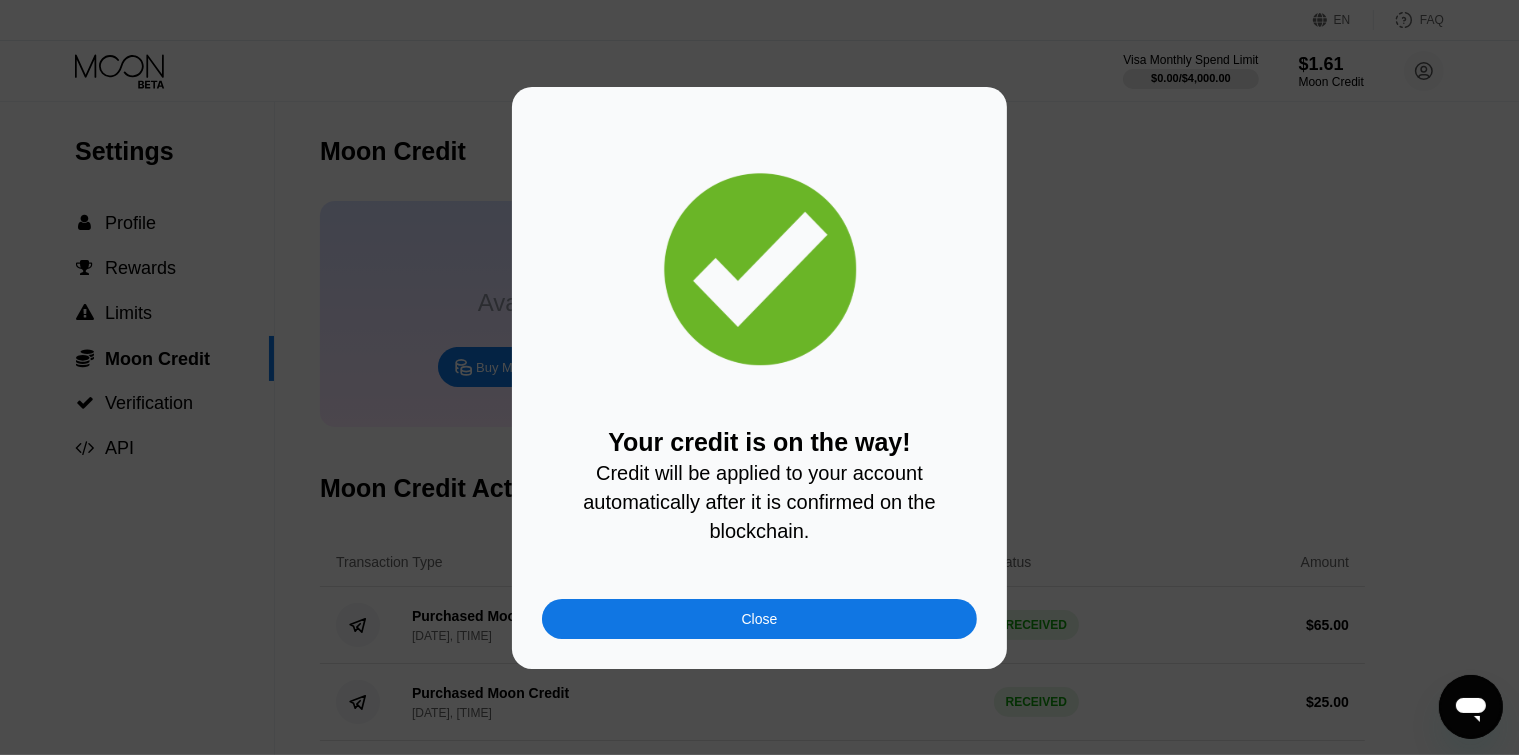 click on "Close" at bounding box center [760, 619] 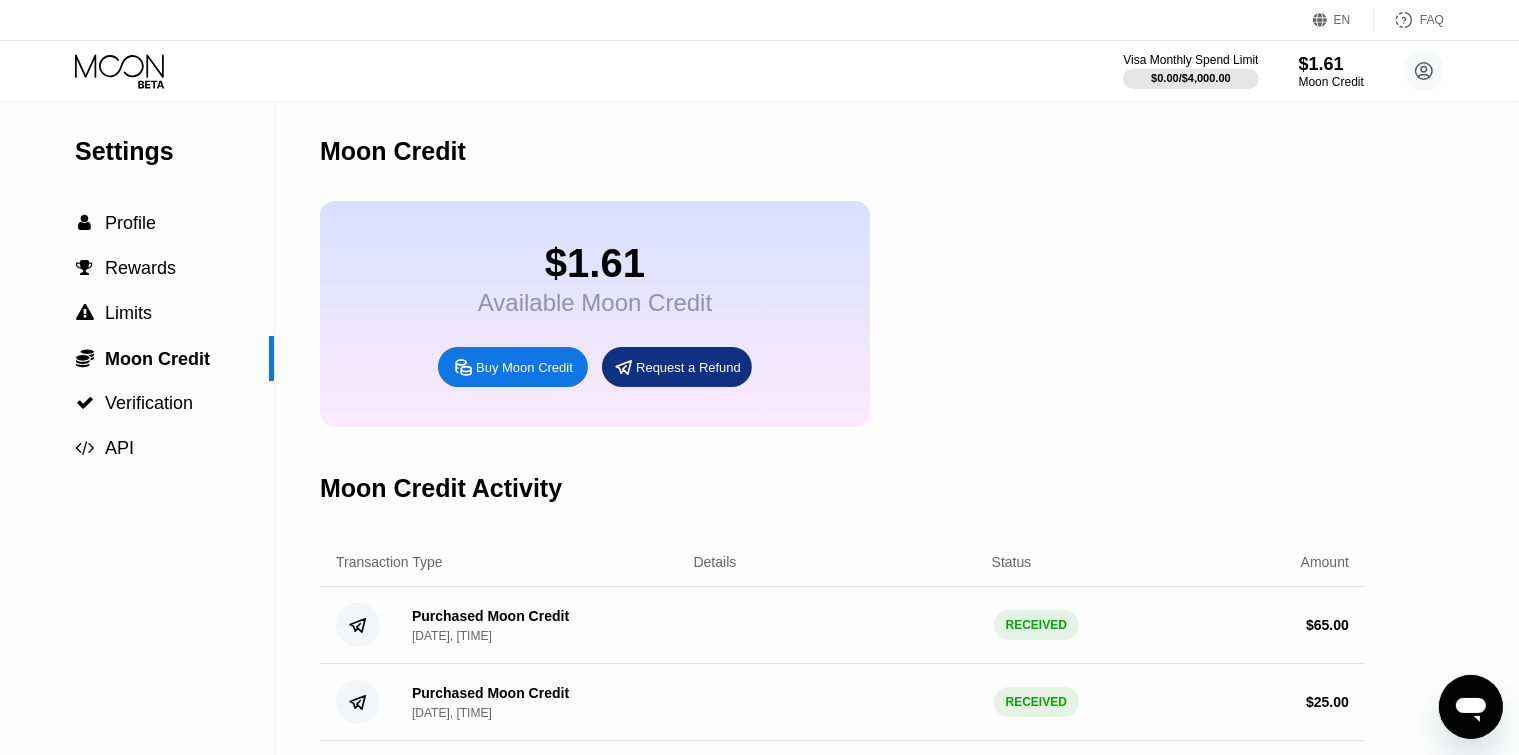 click on "$1.61 Available Moon Credit Buy Moon Credit Request a Refund" at bounding box center [842, 314] 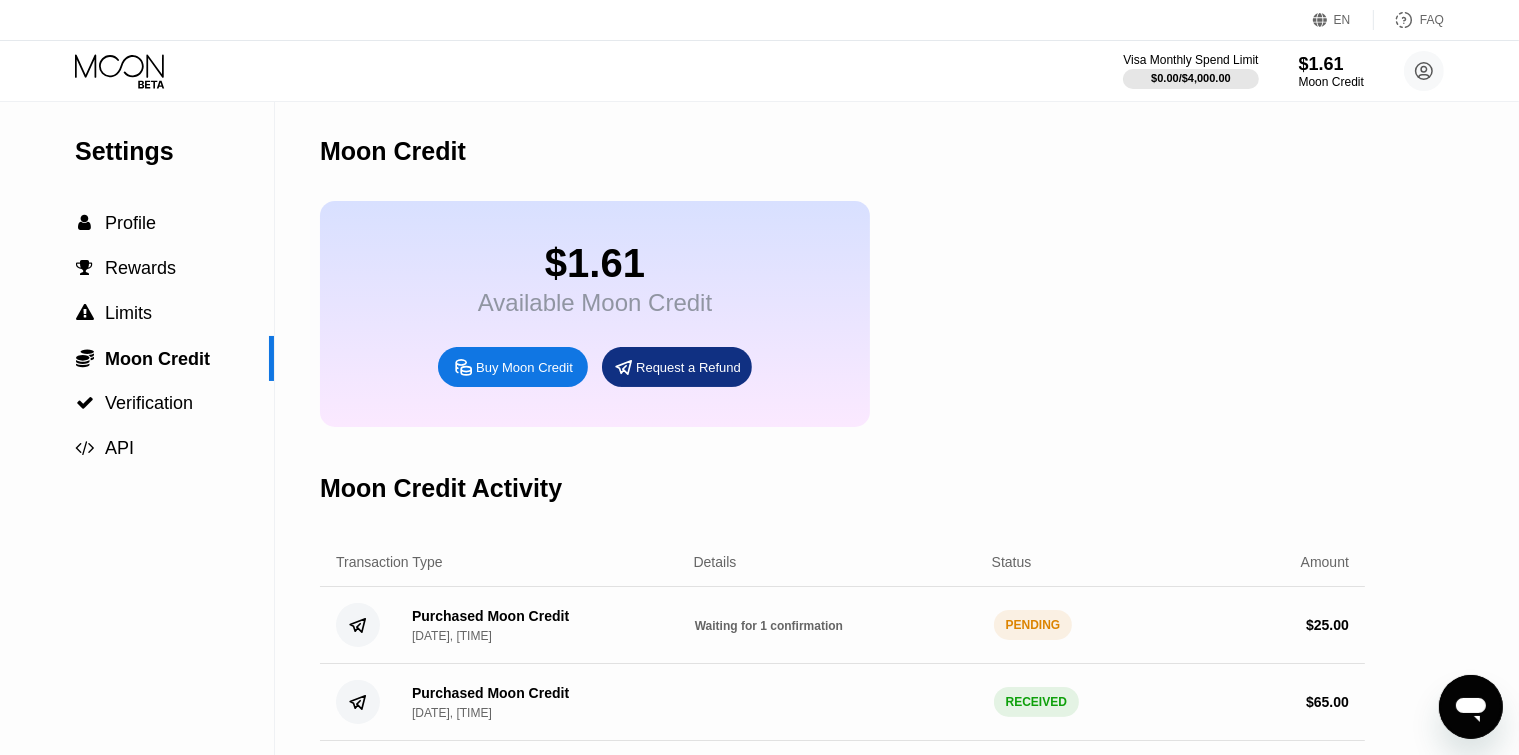 click on "Settings  Profile  Rewards  Limits  Moon Credit  Verification  API" at bounding box center (137, 575) 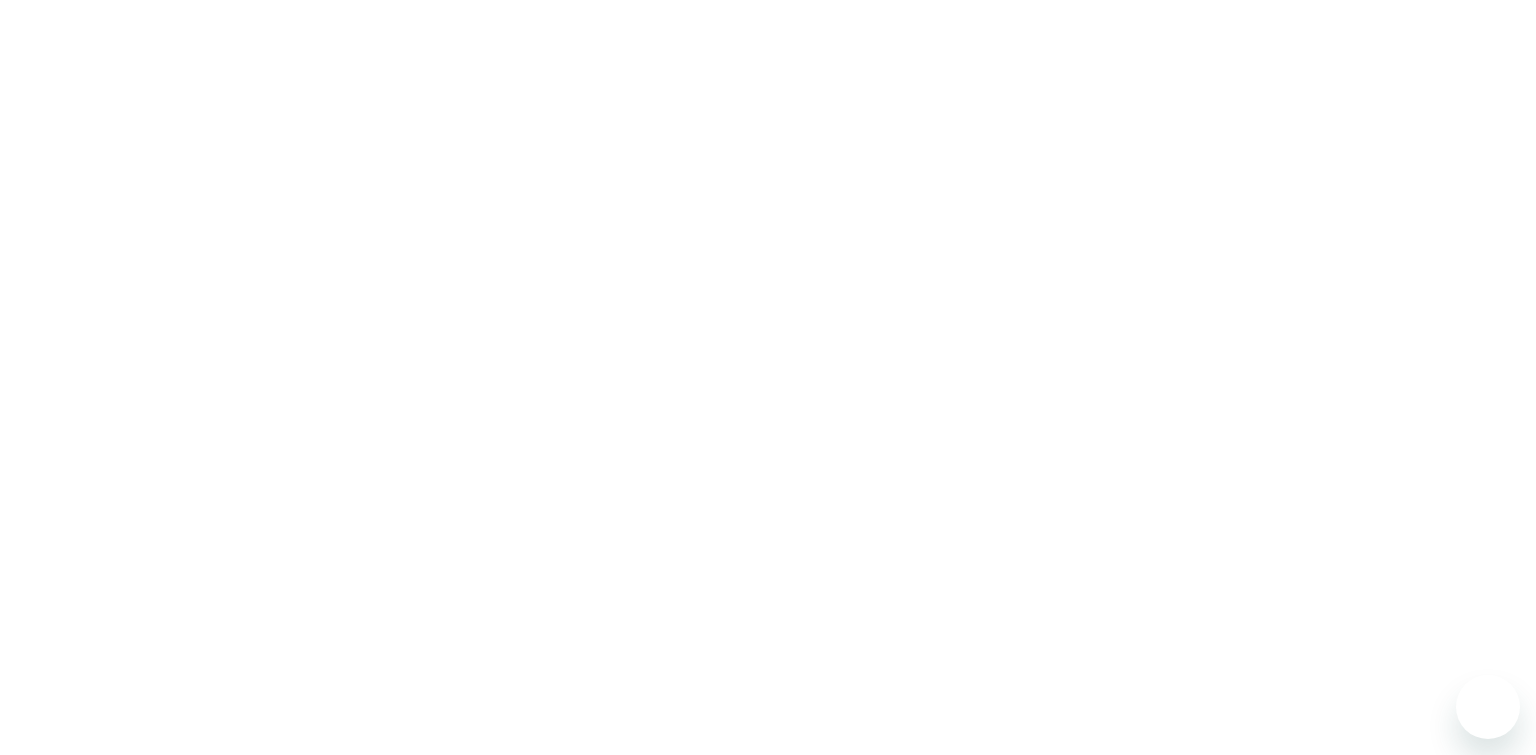 scroll, scrollTop: 0, scrollLeft: 0, axis: both 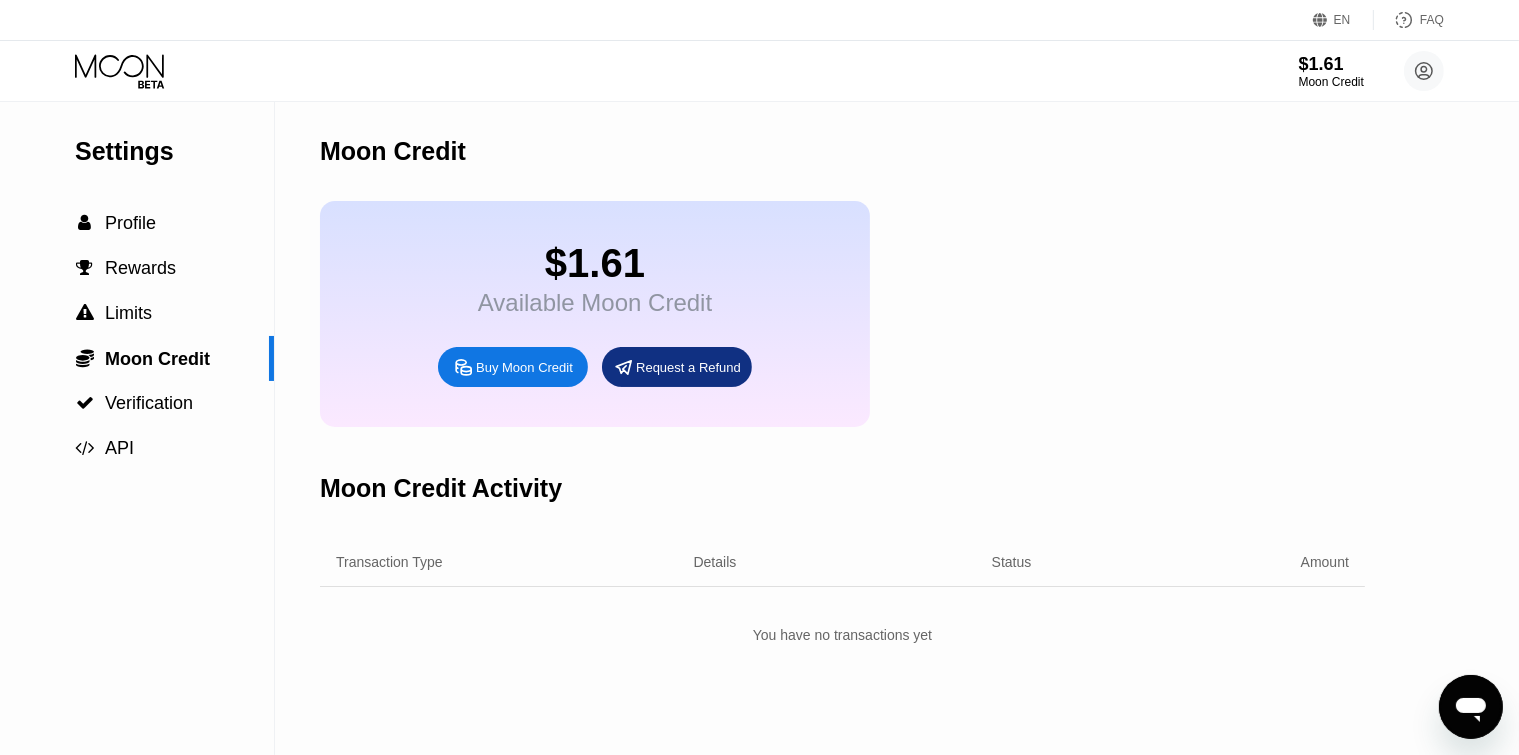click on "$1.61 Available Moon Credit Buy Moon Credit Request a Refund" at bounding box center [842, 314] 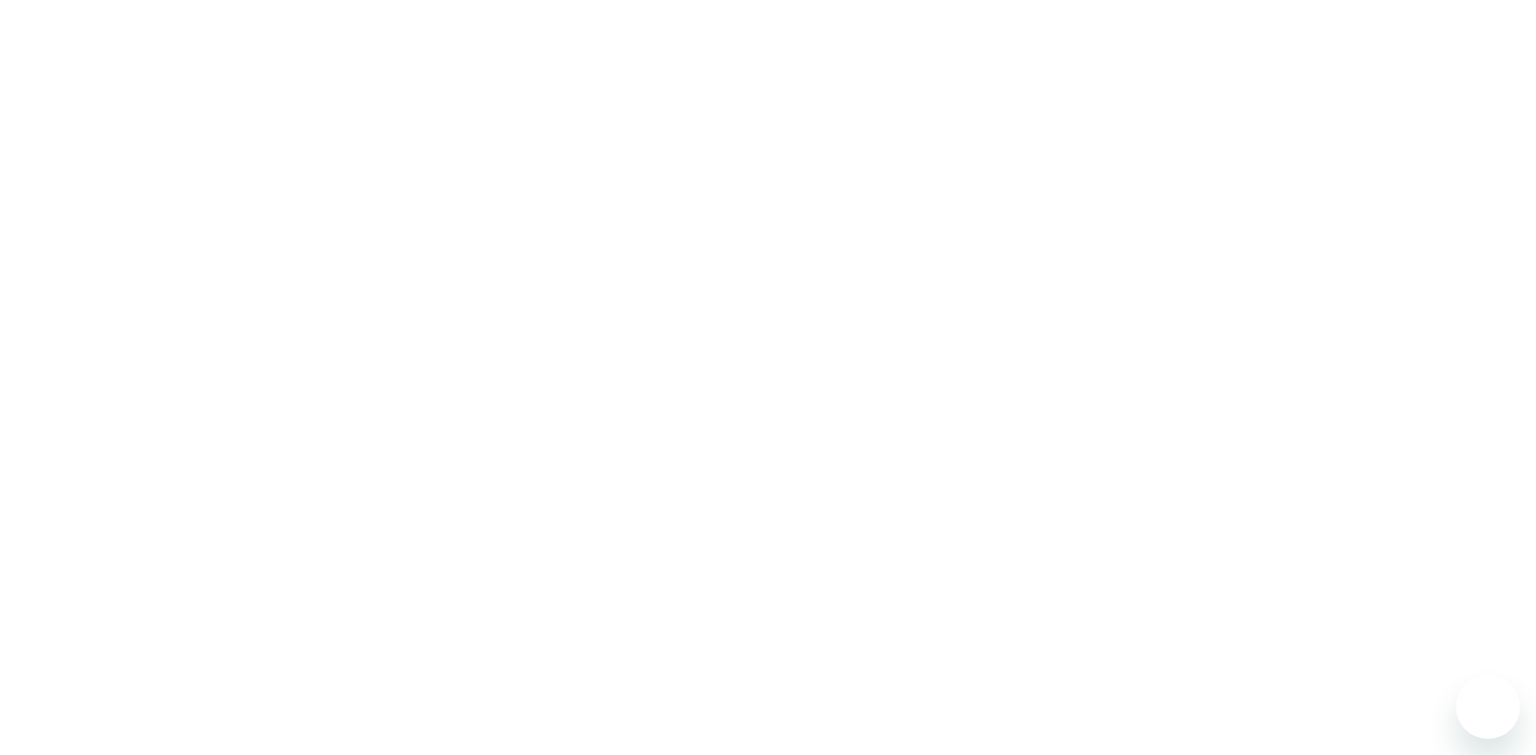 scroll, scrollTop: 0, scrollLeft: 0, axis: both 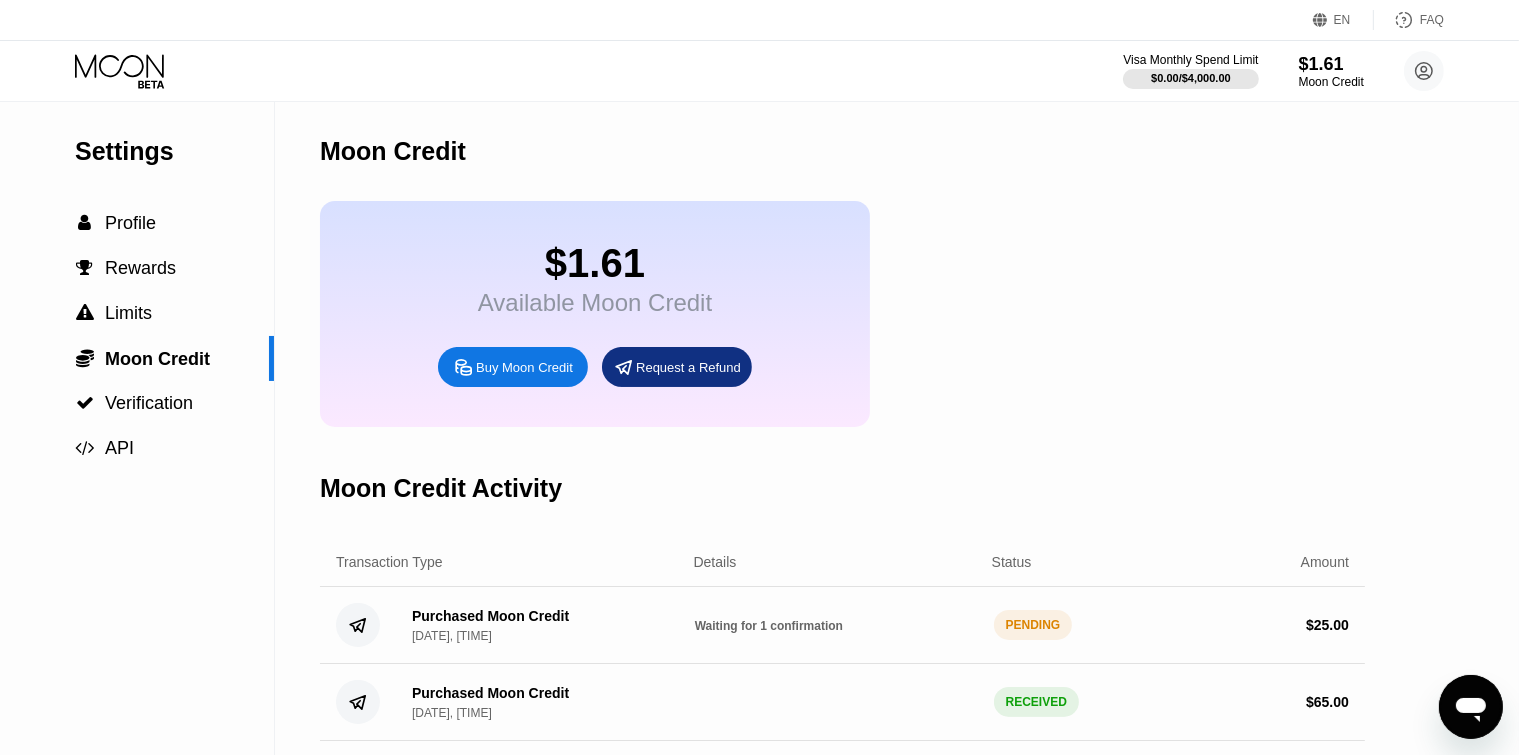 click on "Settings  Profile  Rewards  Limits  Moon Credit  Verification  API" at bounding box center (137, 575) 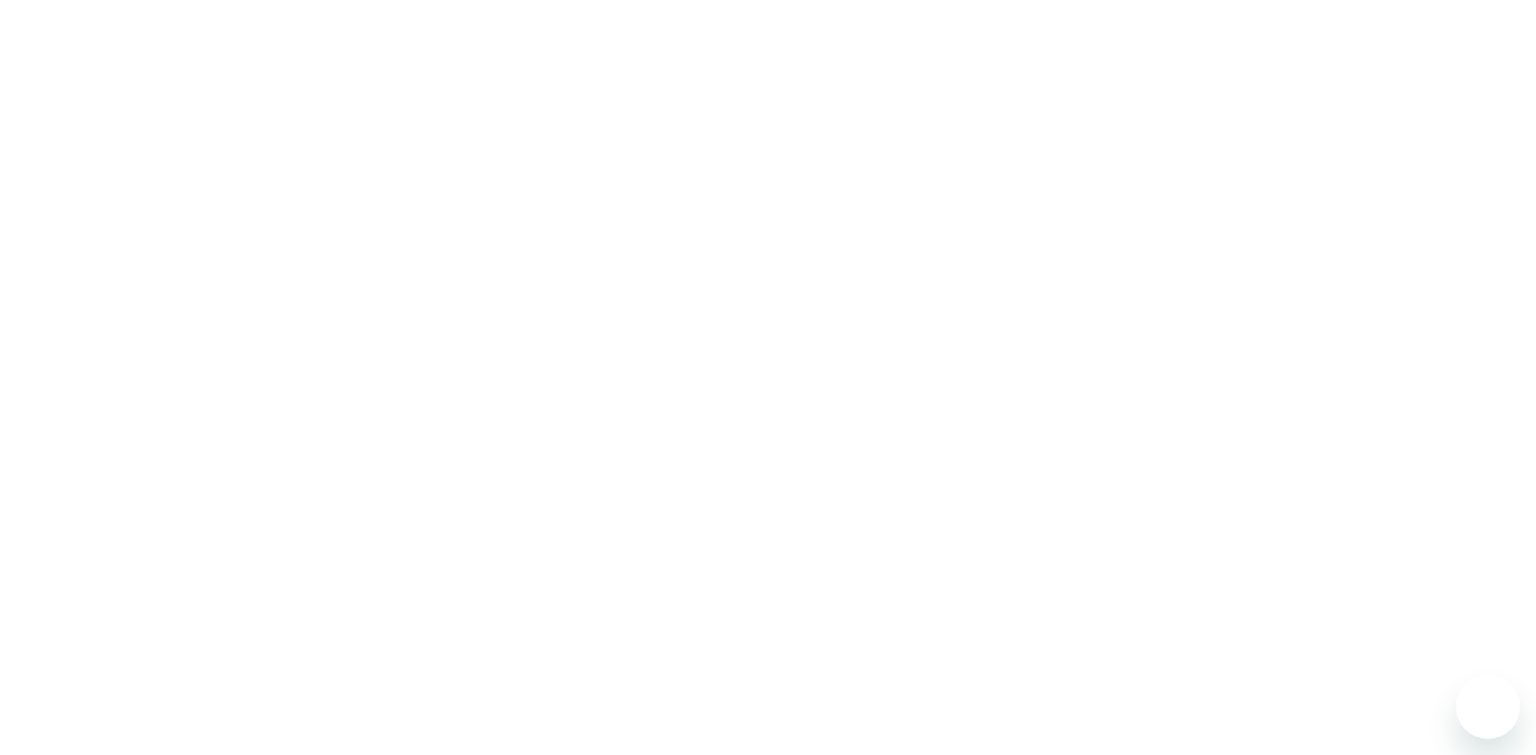 scroll, scrollTop: 0, scrollLeft: 0, axis: both 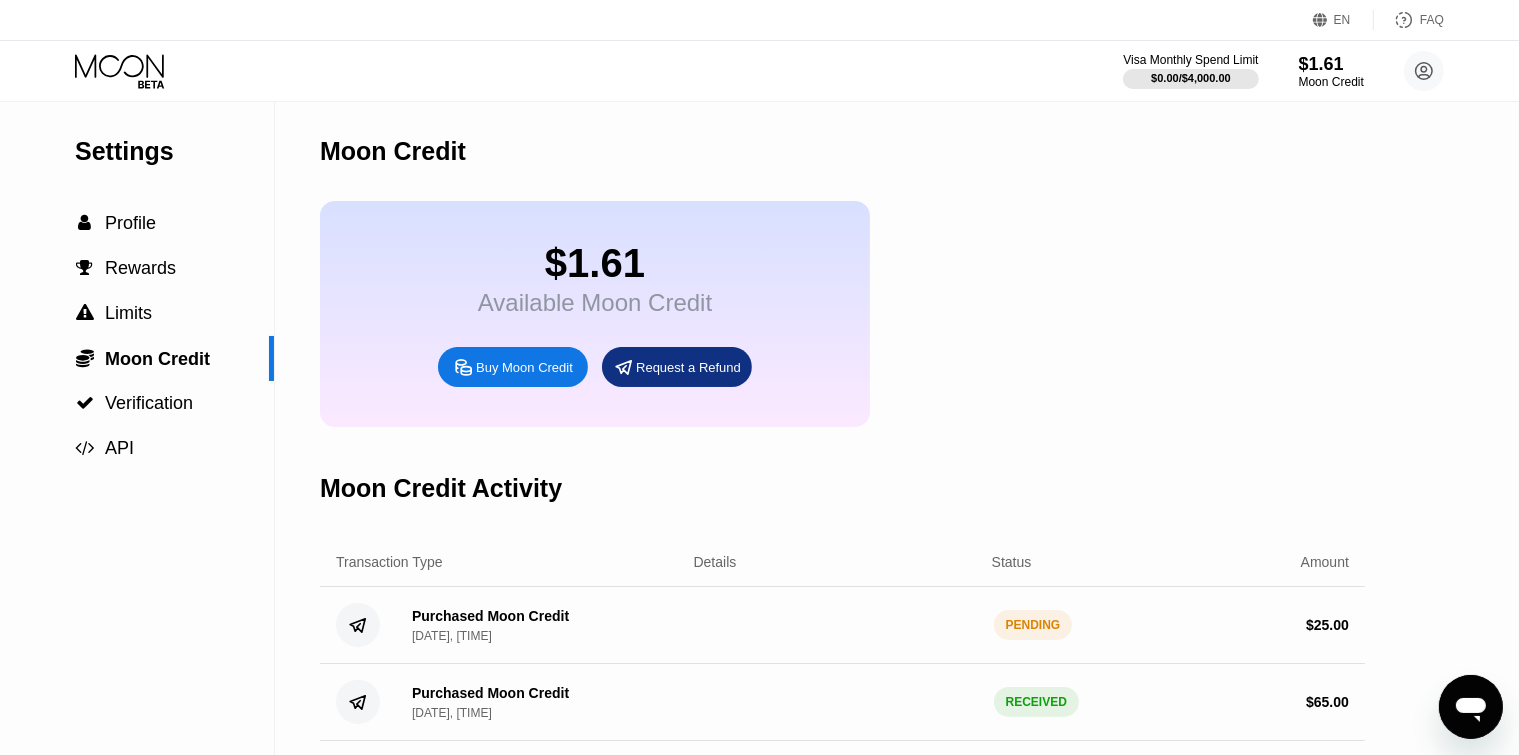 click on "Purchased Moon Credit Aug 4, 2025, 10:39 AM PENDING $ 25.00" at bounding box center (842, 625) 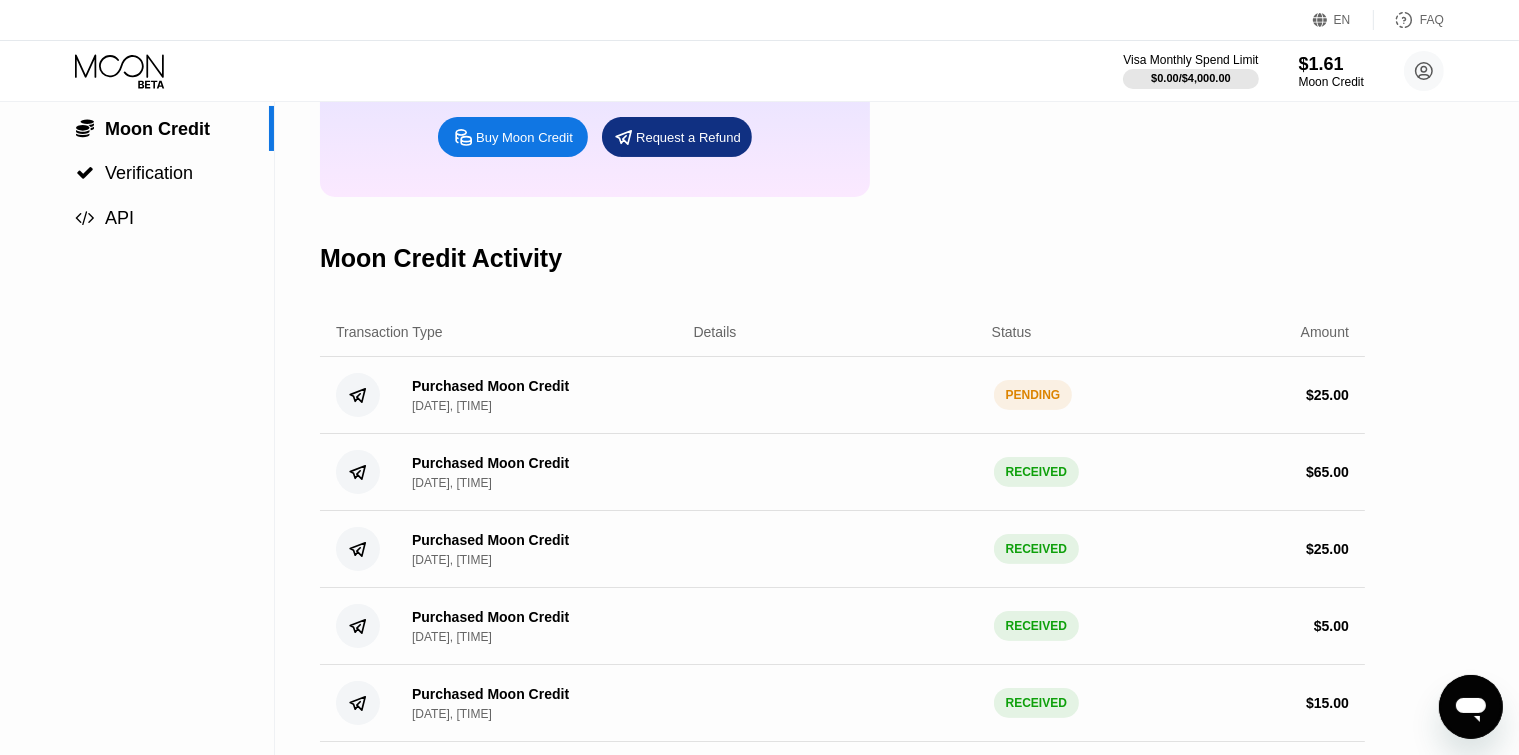 scroll, scrollTop: 130, scrollLeft: 0, axis: vertical 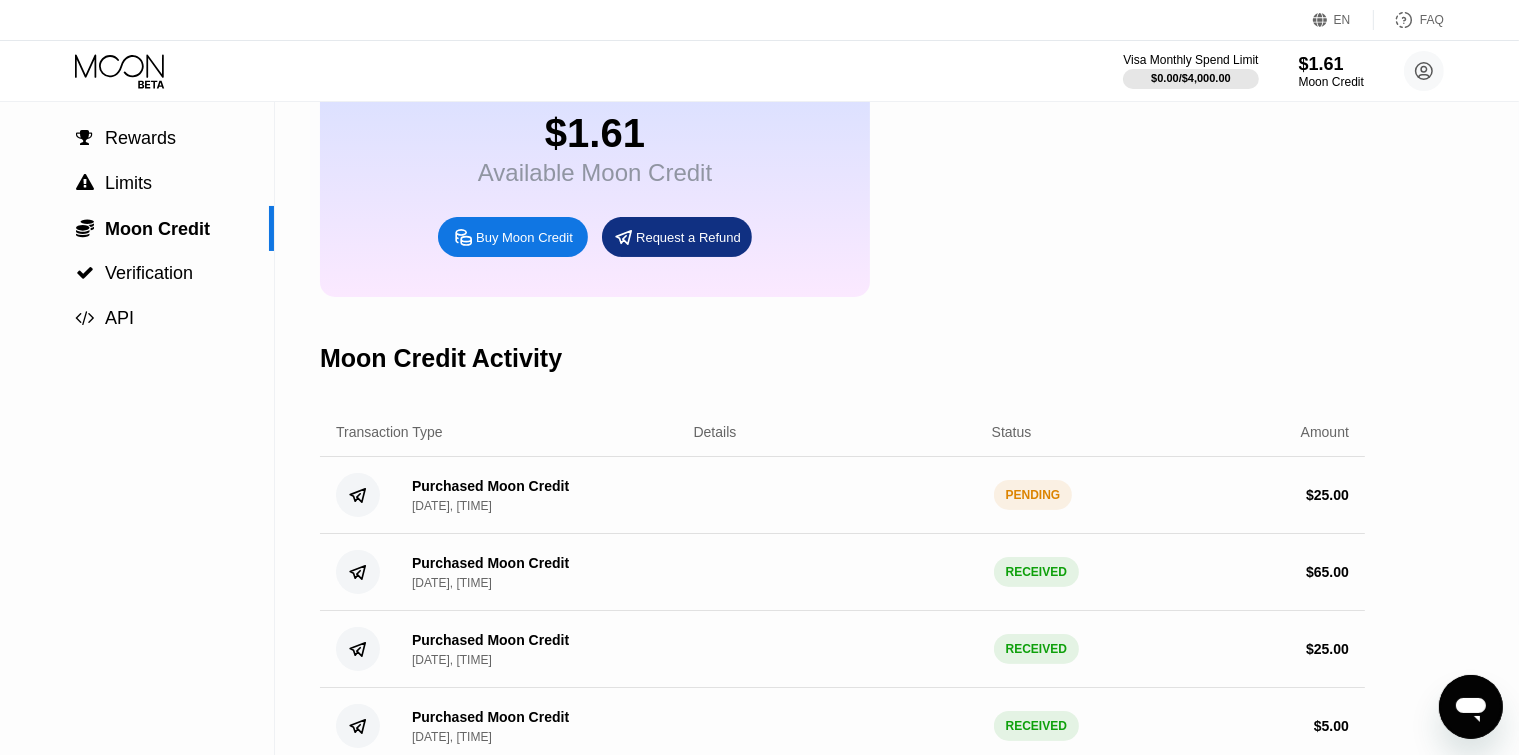 click on "Purchased Moon Credit" at bounding box center [490, 486] 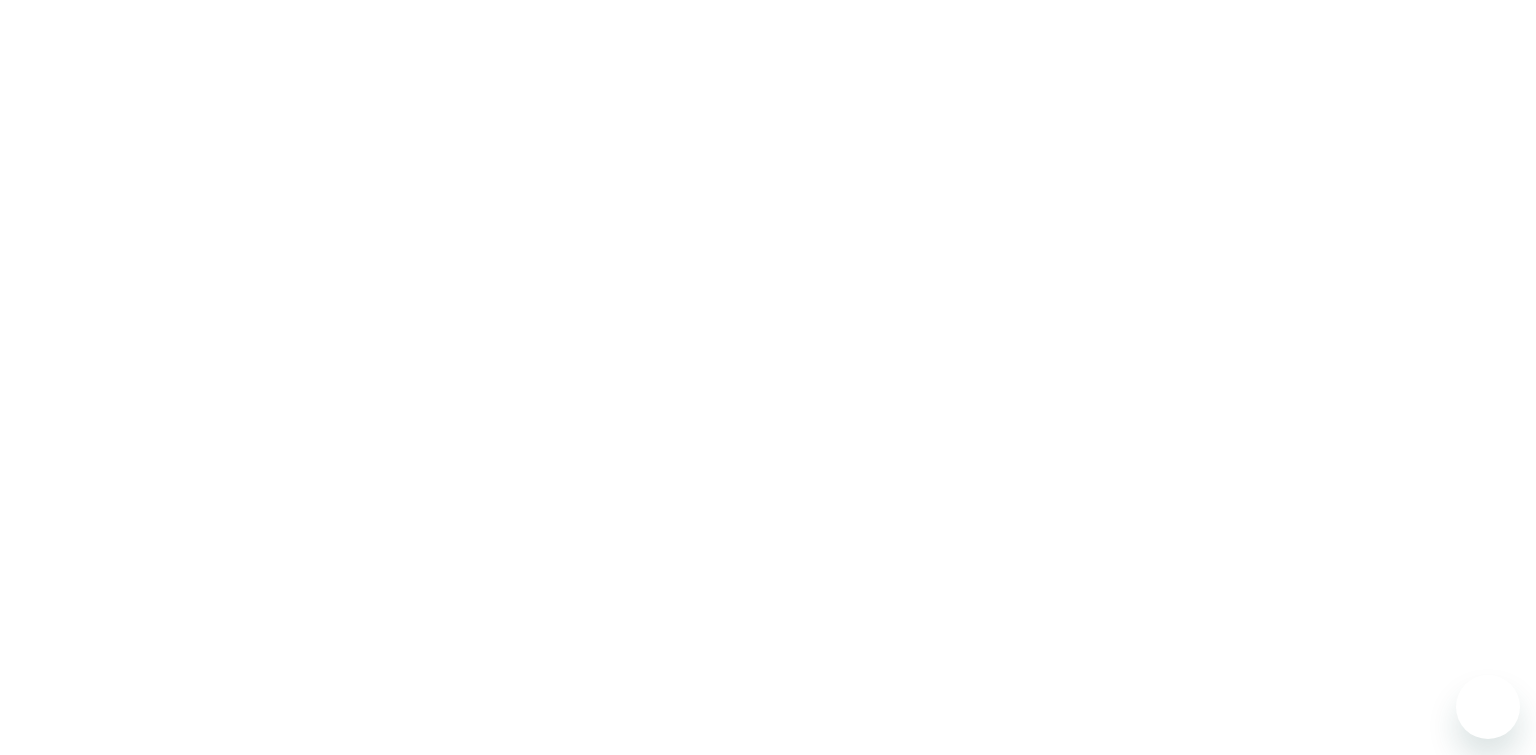 scroll, scrollTop: 0, scrollLeft: 0, axis: both 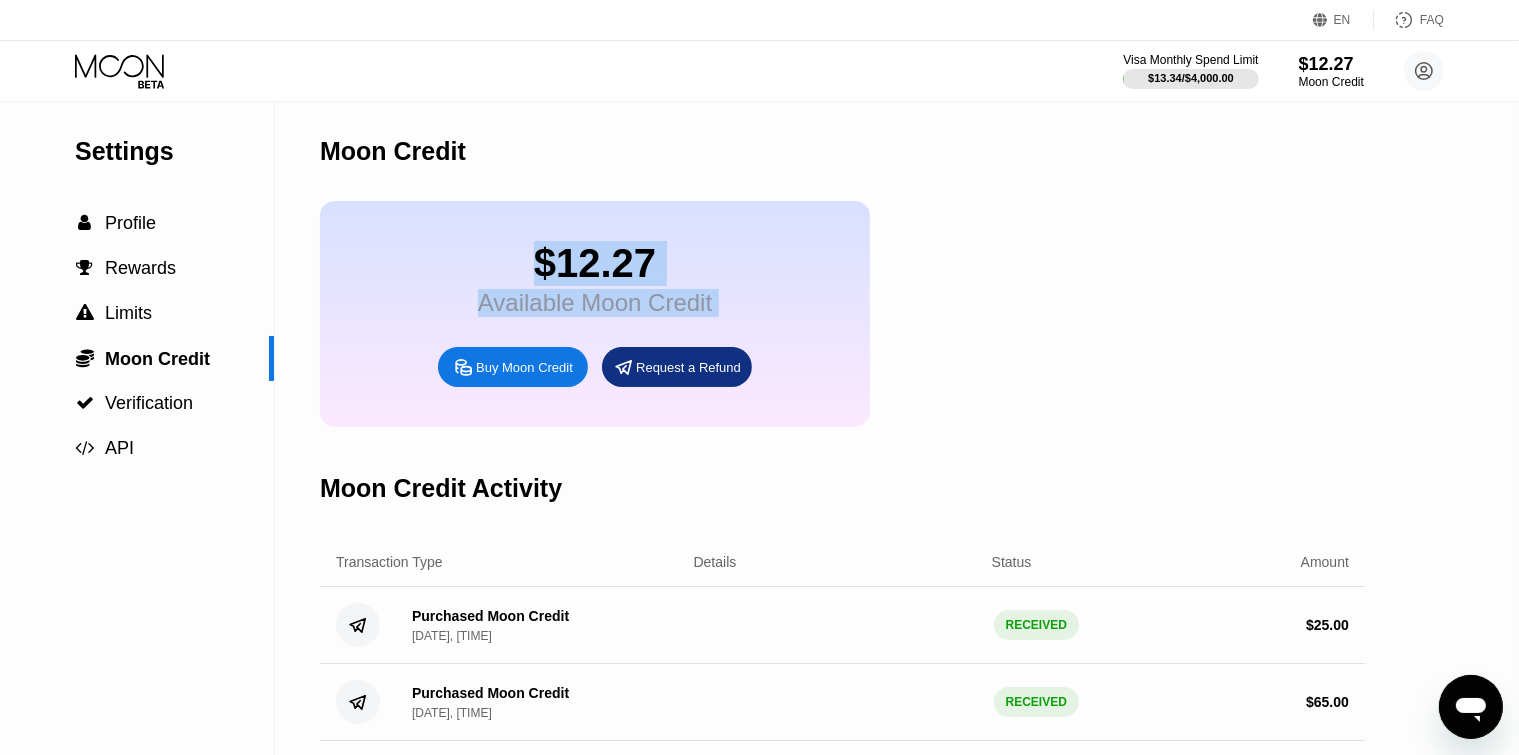 drag, startPoint x: 534, startPoint y: 263, endPoint x: 762, endPoint y: 356, distance: 246.23769 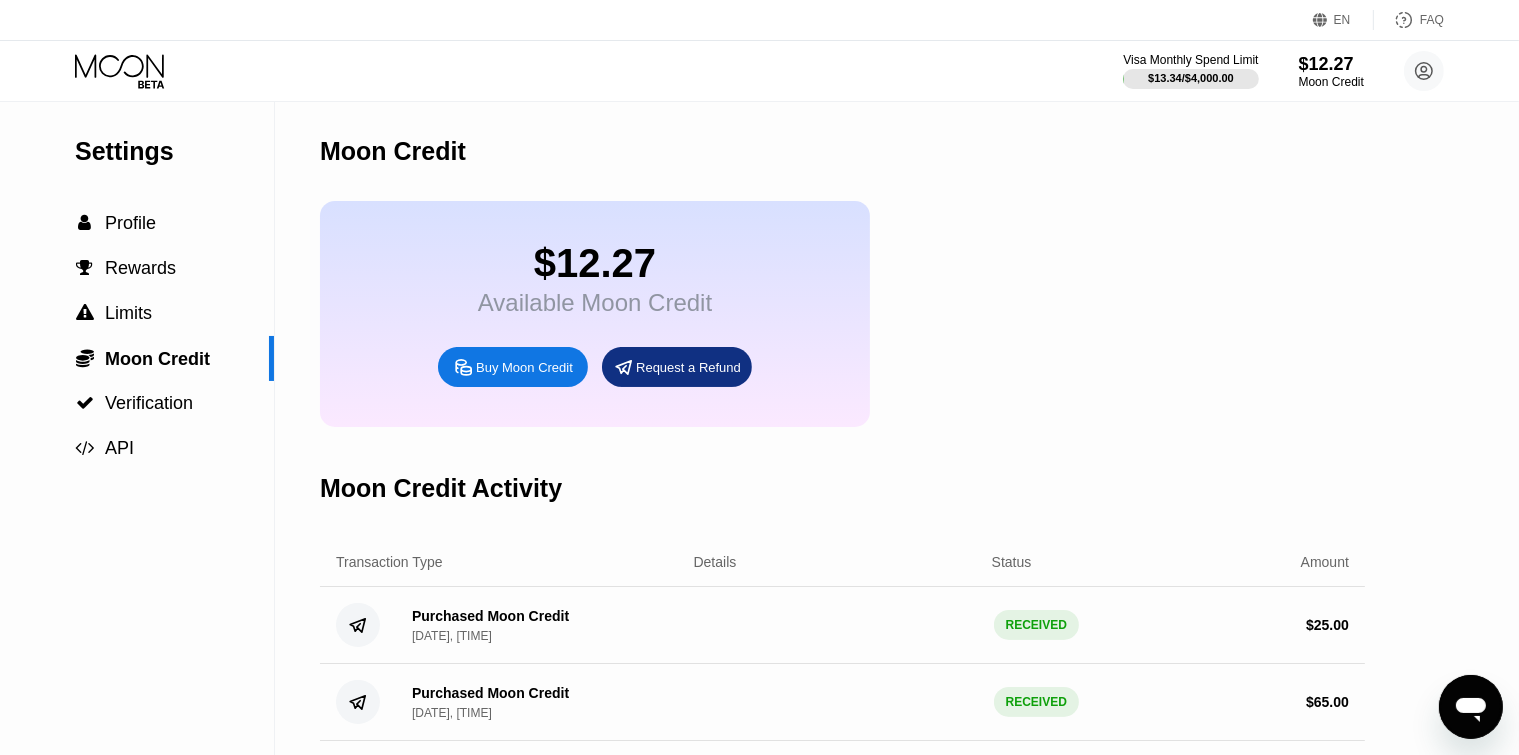 click on "Visa Monthly Spend Limit $13.34 / $4,000.00 $12.27 Moon Credit Ali Eamon ali.eamon.office@gmail.com  Home Settings Support Careers About Us Log out Privacy policy Terms" at bounding box center (759, 71) 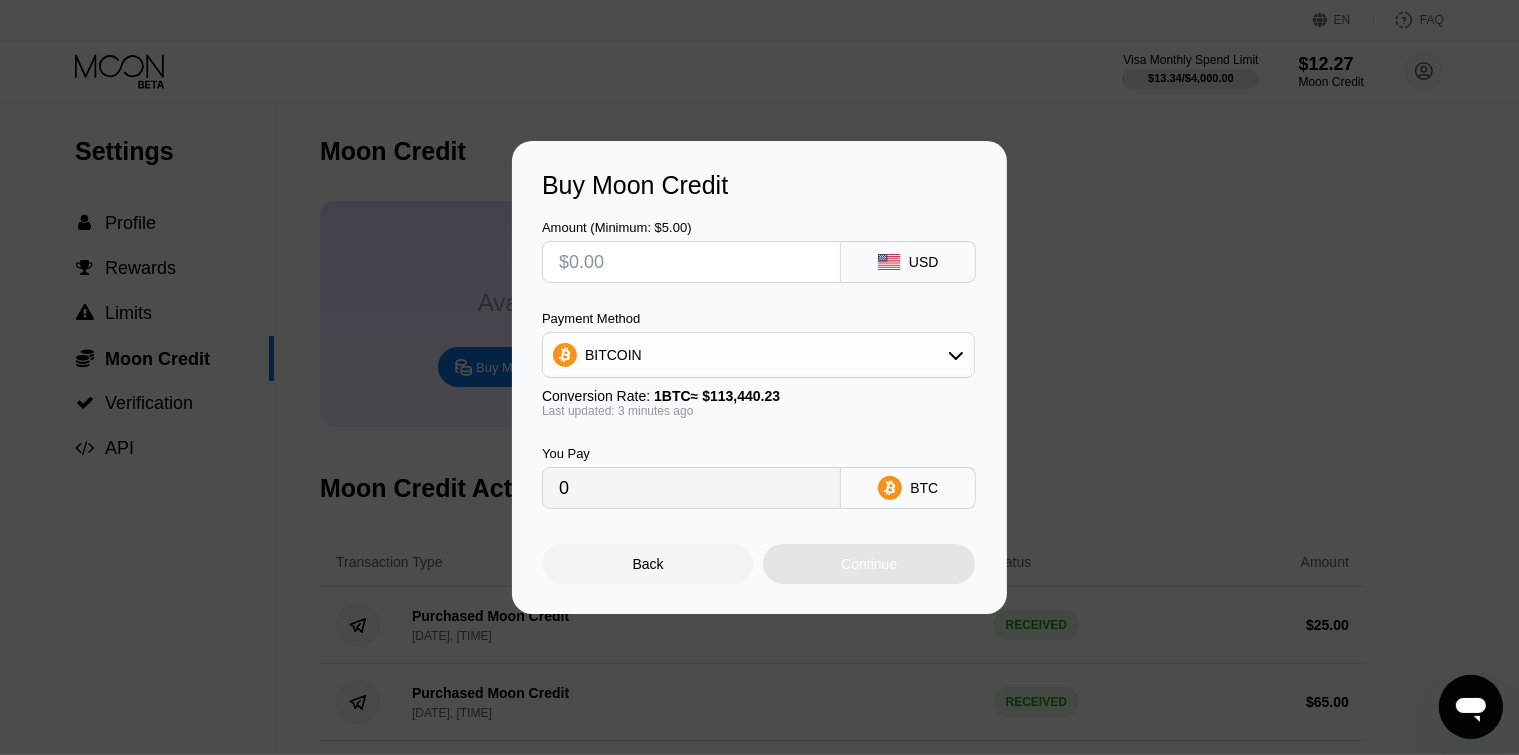 click at bounding box center [691, 262] 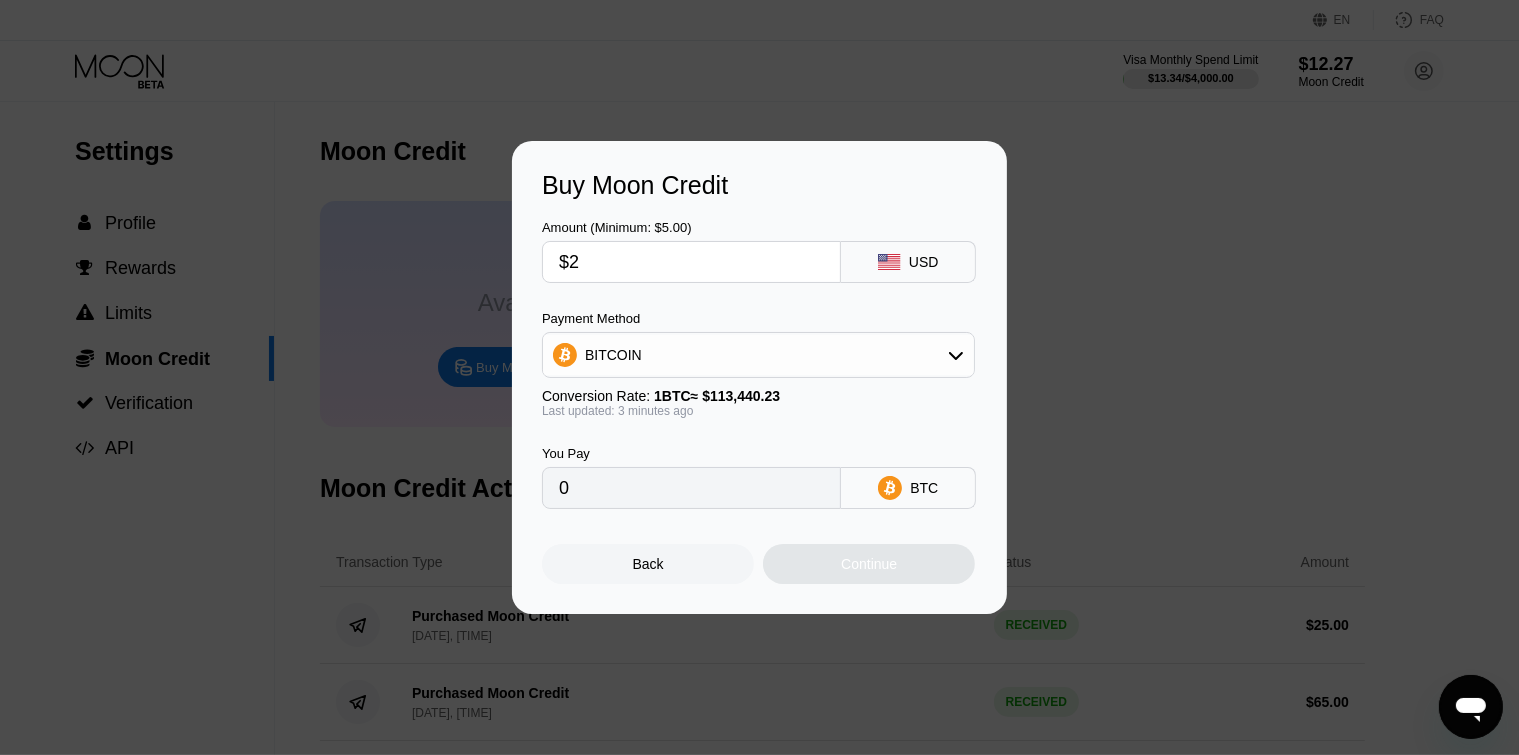 type on "$20" 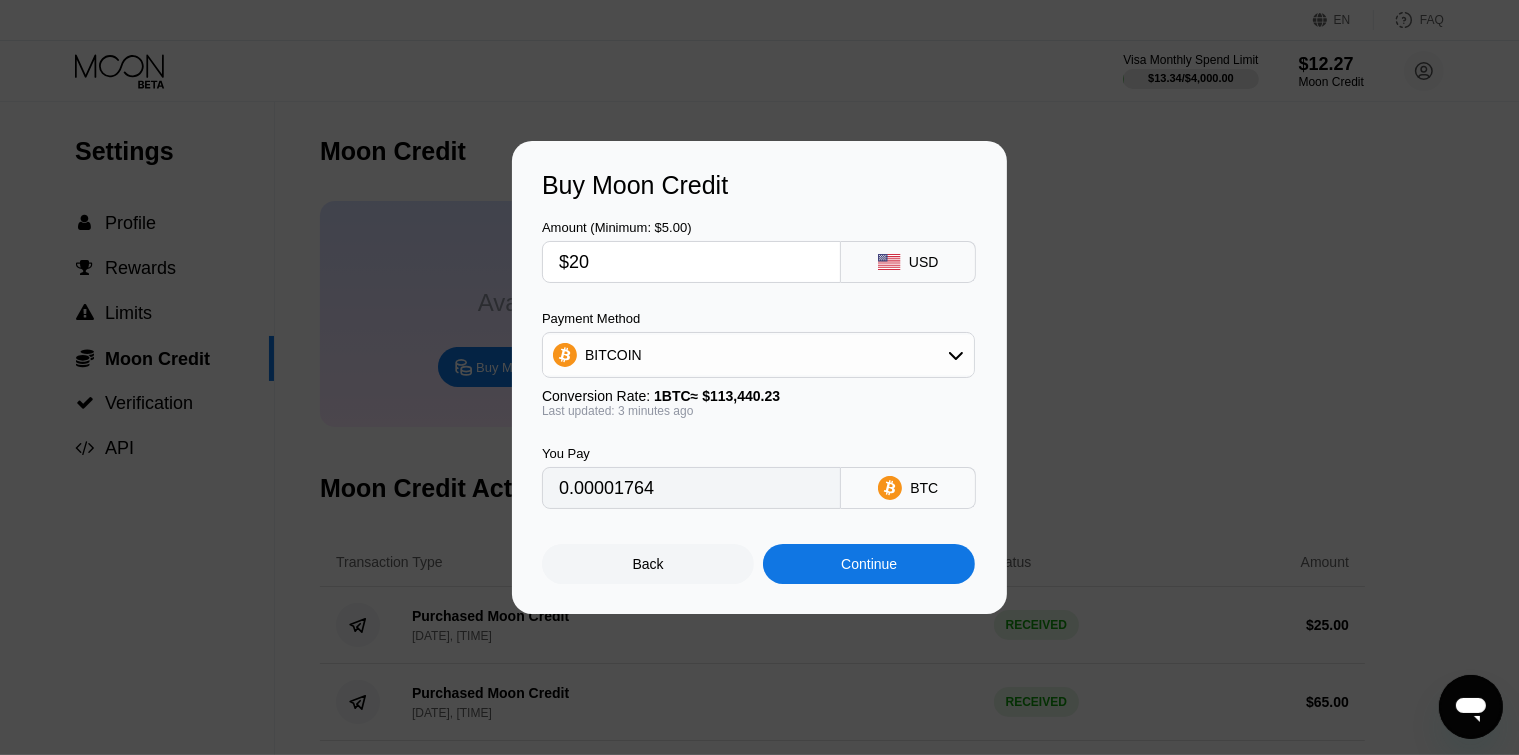 type on "0.00017631" 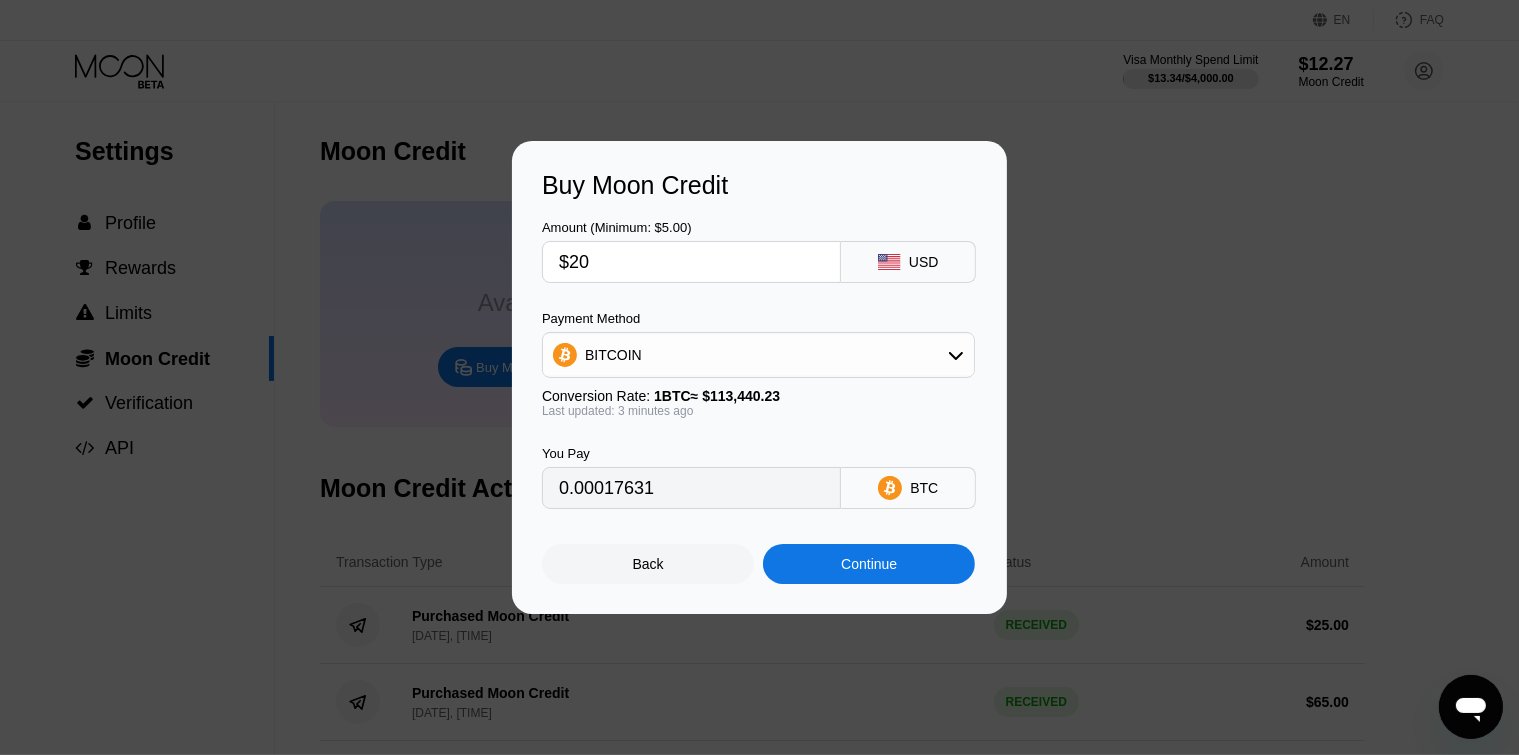 type on "$20" 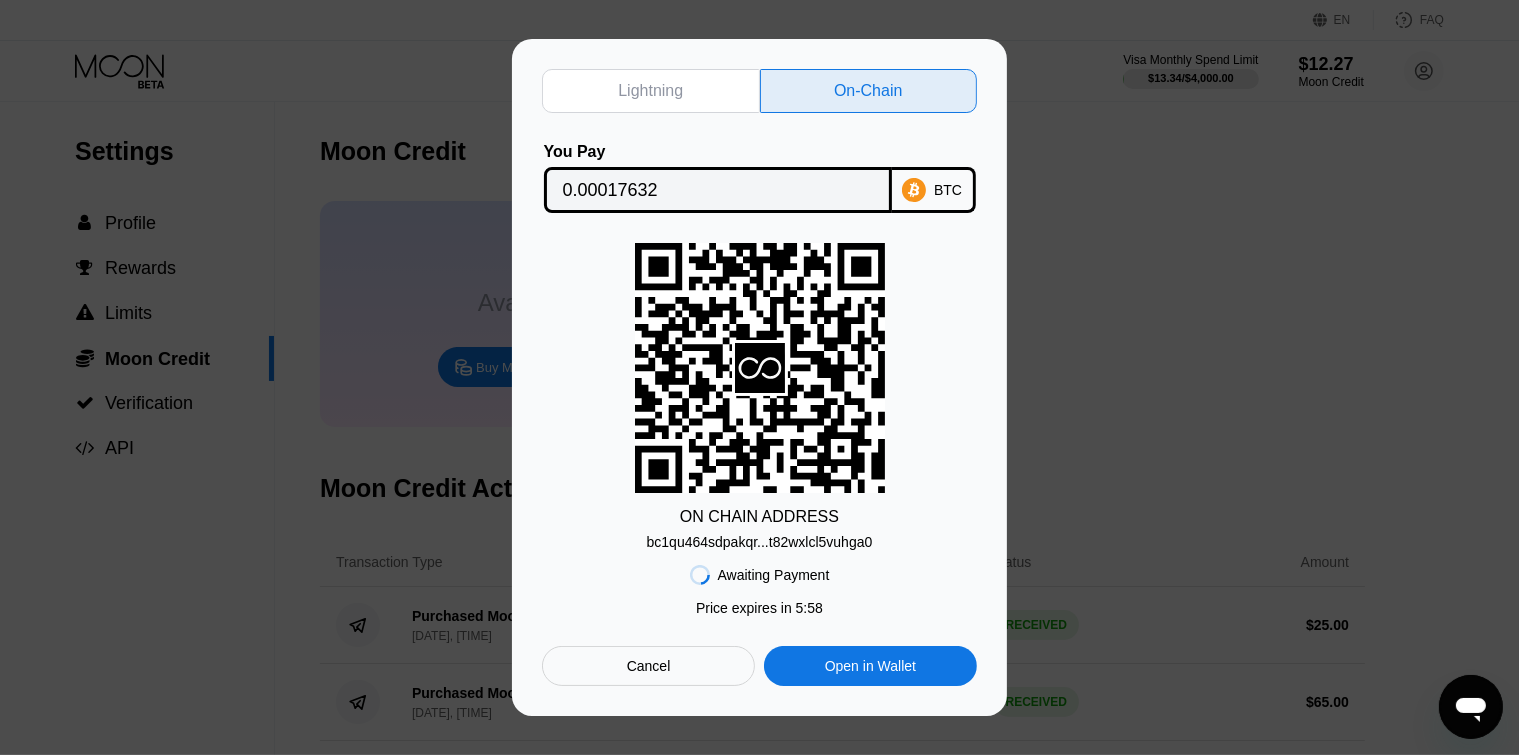 click on "0.00017632" at bounding box center [718, 190] 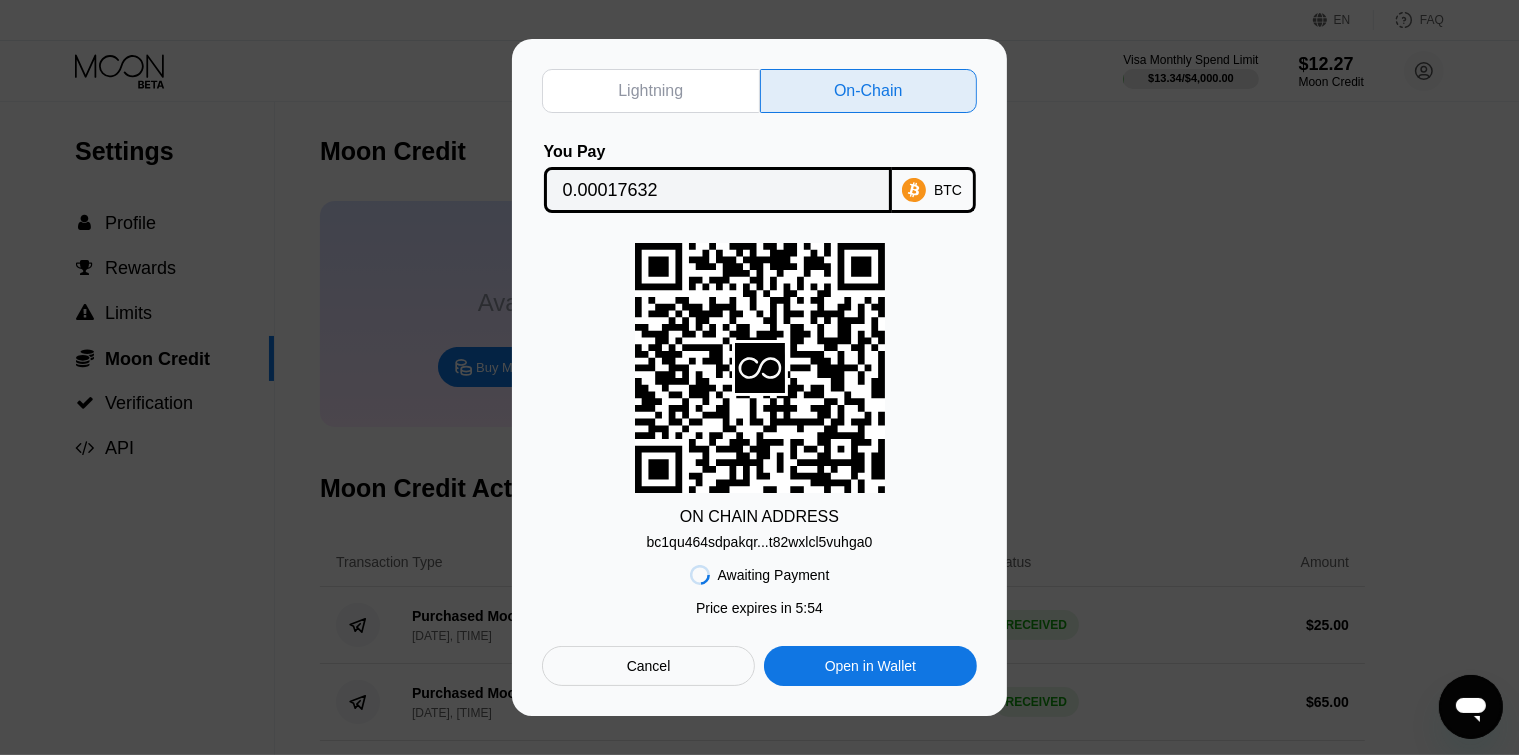 click on "bc1qu464sdpakqr...t82wxlcl5vuhga0" at bounding box center [760, 542] 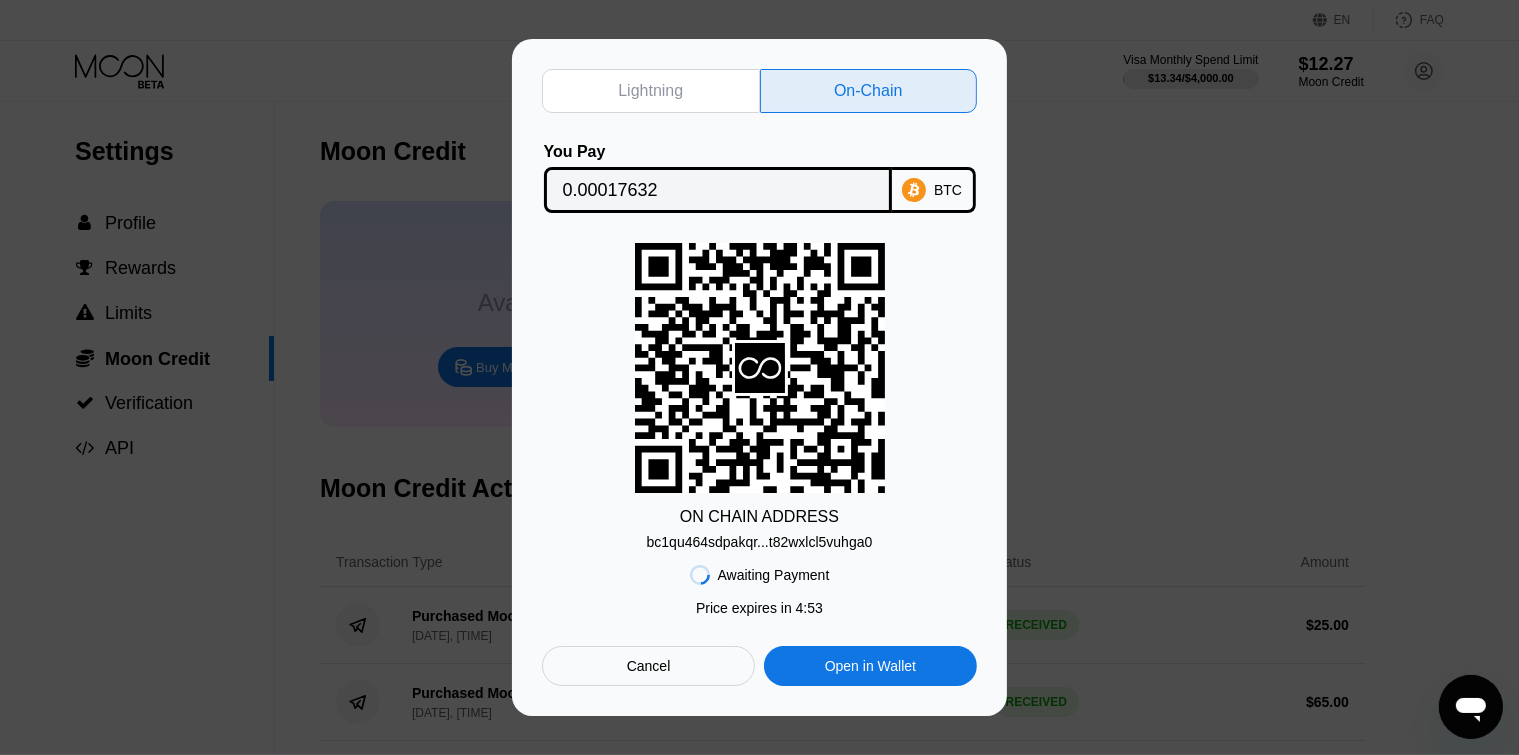 click on "Lightning On-Chain You Pay 0.00017632 BTC ON CHAIN   ADDRESS bc1qu464sdpakqr...t82wxlcl5vuhga0 Awaiting Payment Price expires in   4 : 53 Cancel Open in Wallet" at bounding box center (759, 377) 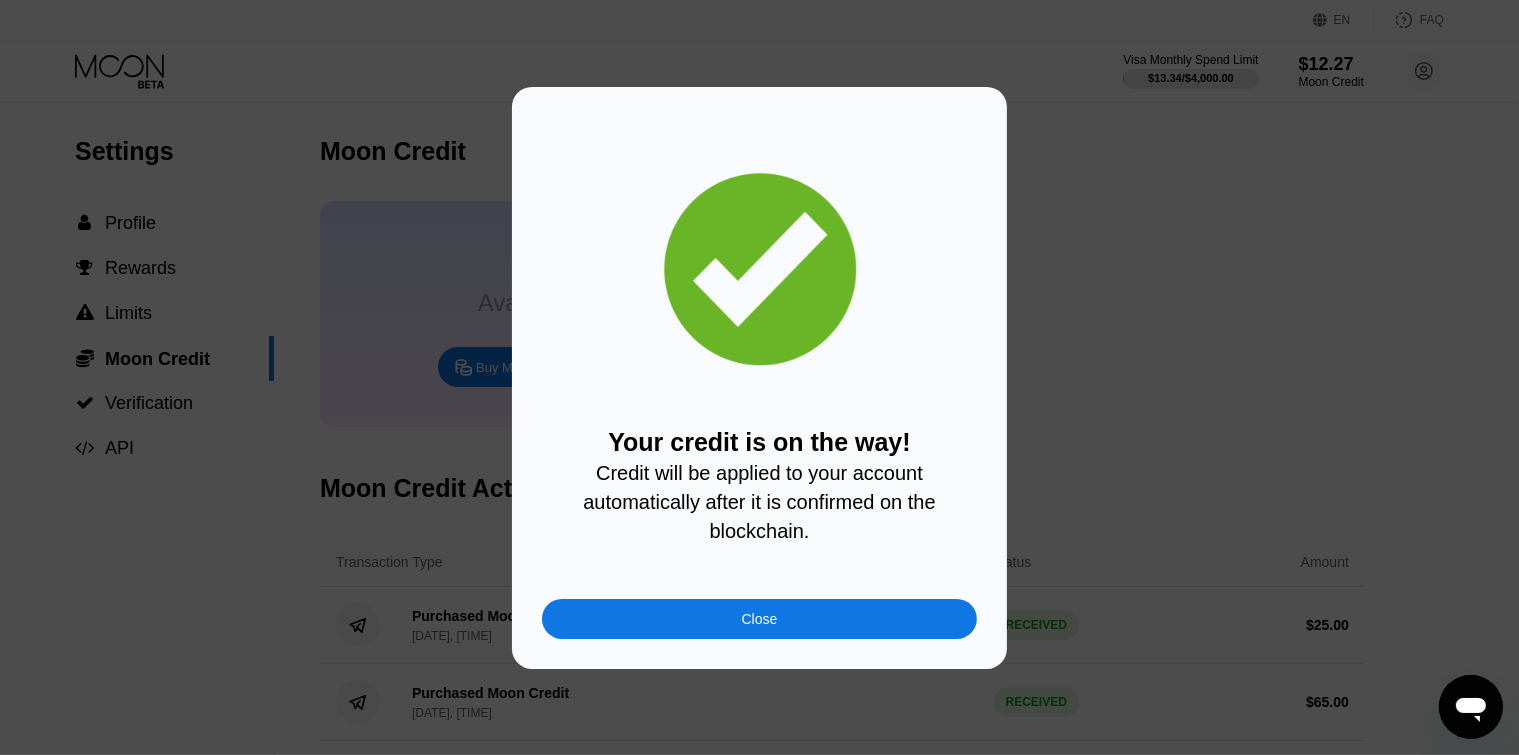 click on "Close" at bounding box center (759, 619) 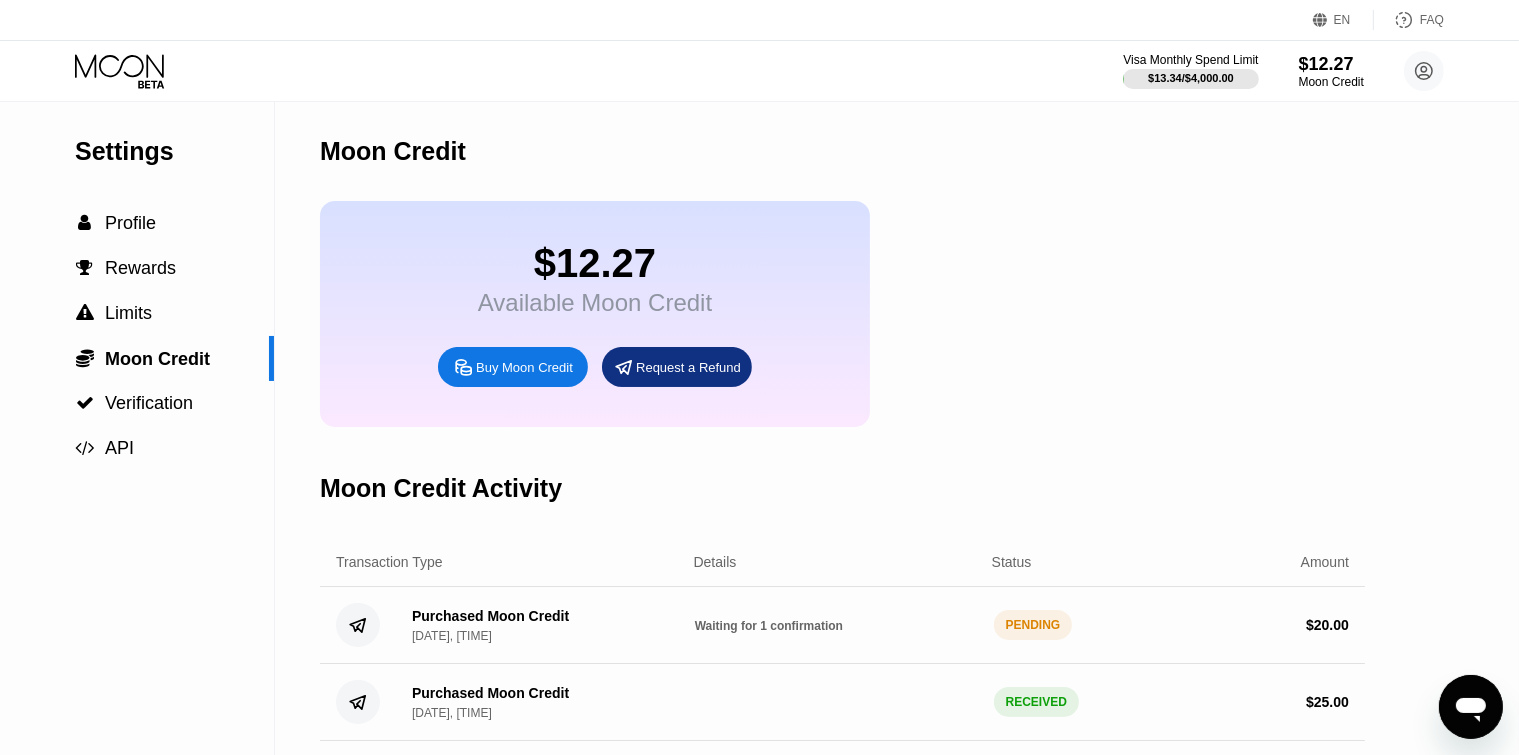drag, startPoint x: 55, startPoint y: 629, endPoint x: 68, endPoint y: 629, distance: 13 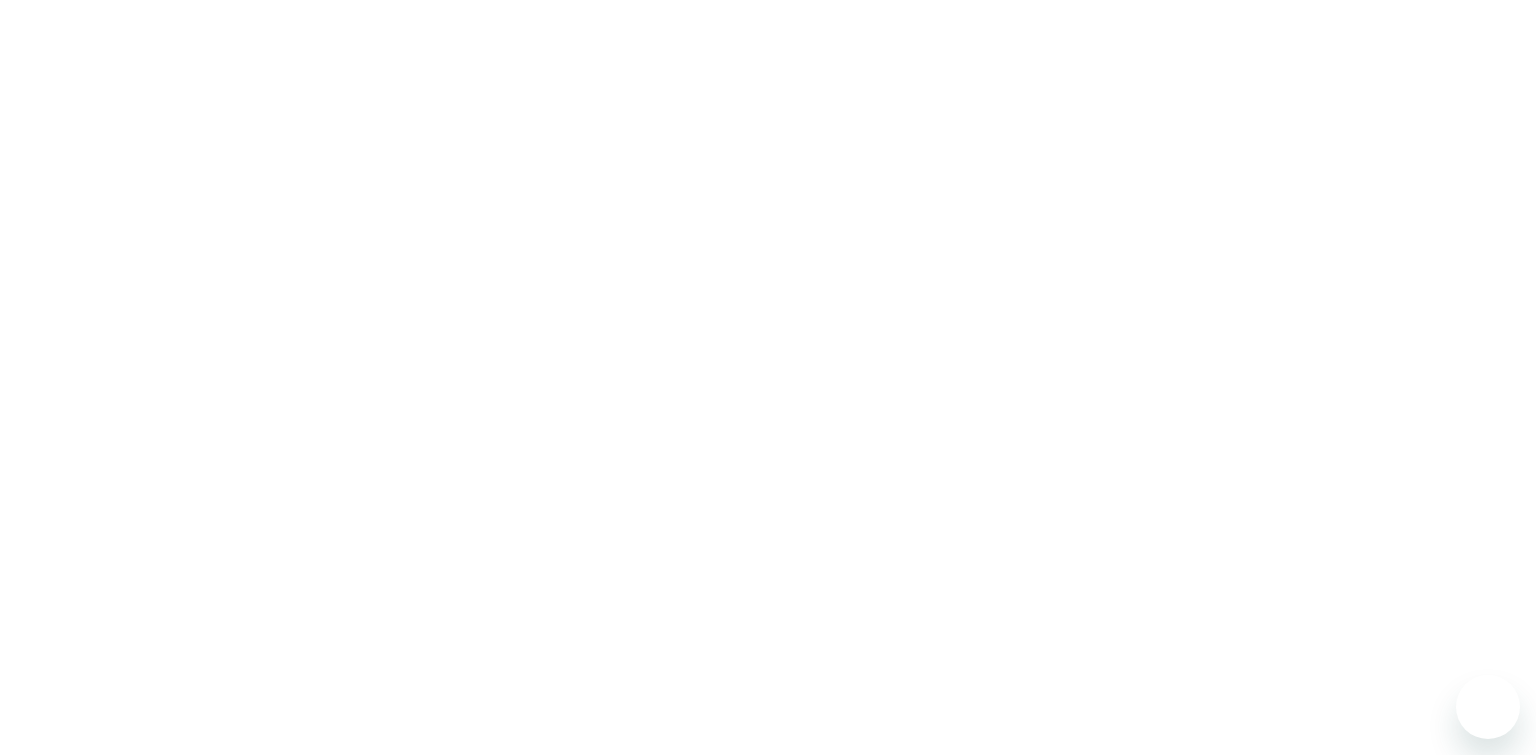 scroll, scrollTop: 0, scrollLeft: 0, axis: both 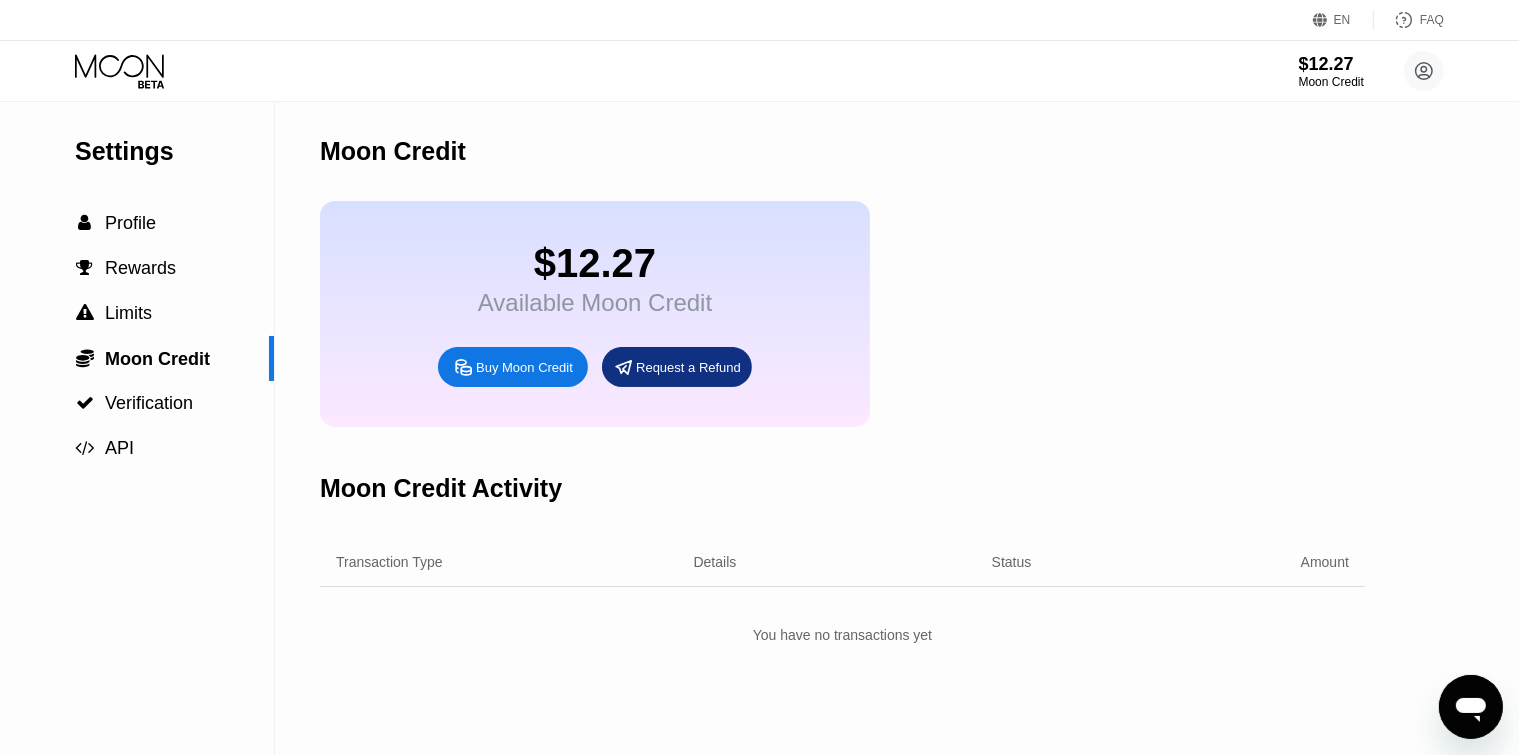 click on "Settings  Profile  Rewards  Limits  Moon Credit  Verification  API" at bounding box center [137, 428] 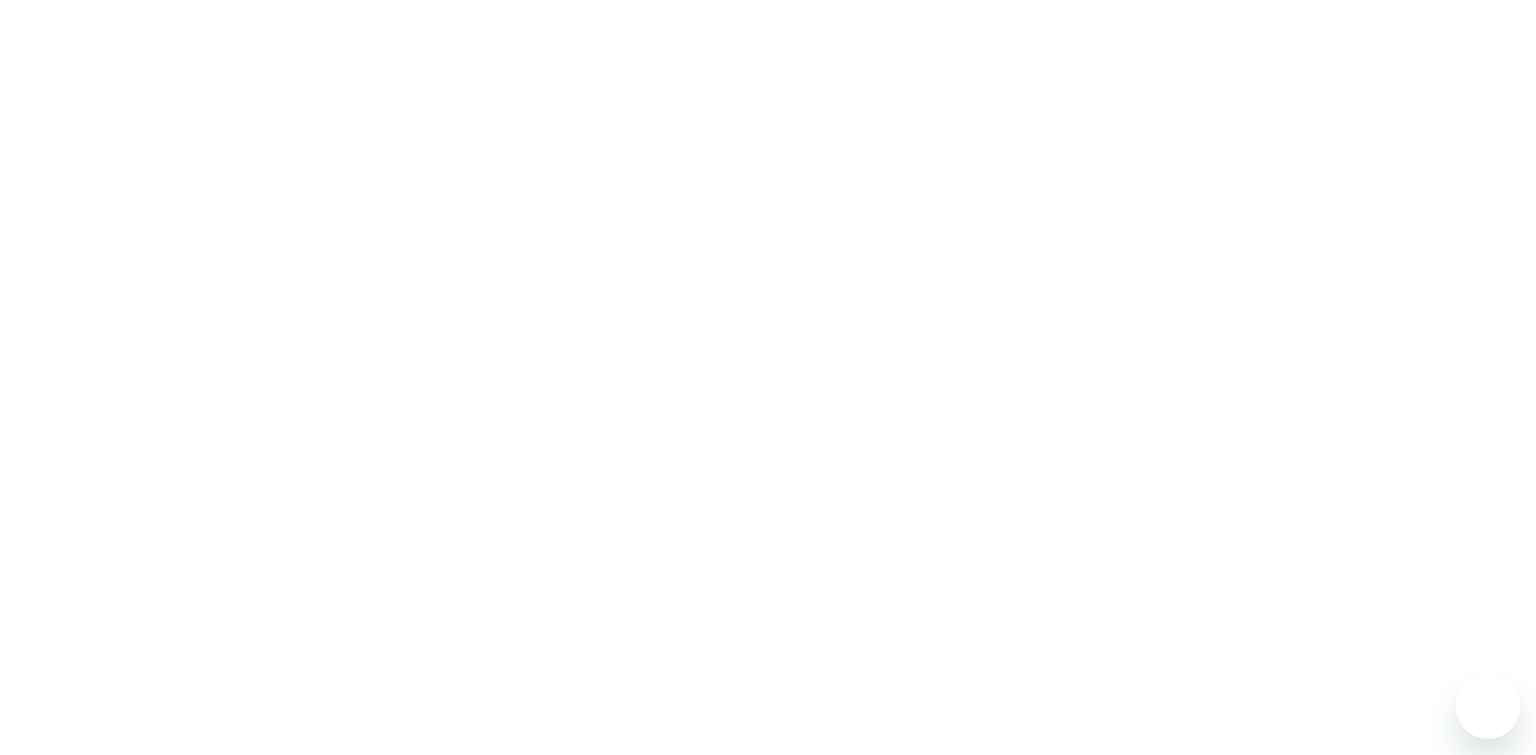 scroll, scrollTop: 0, scrollLeft: 0, axis: both 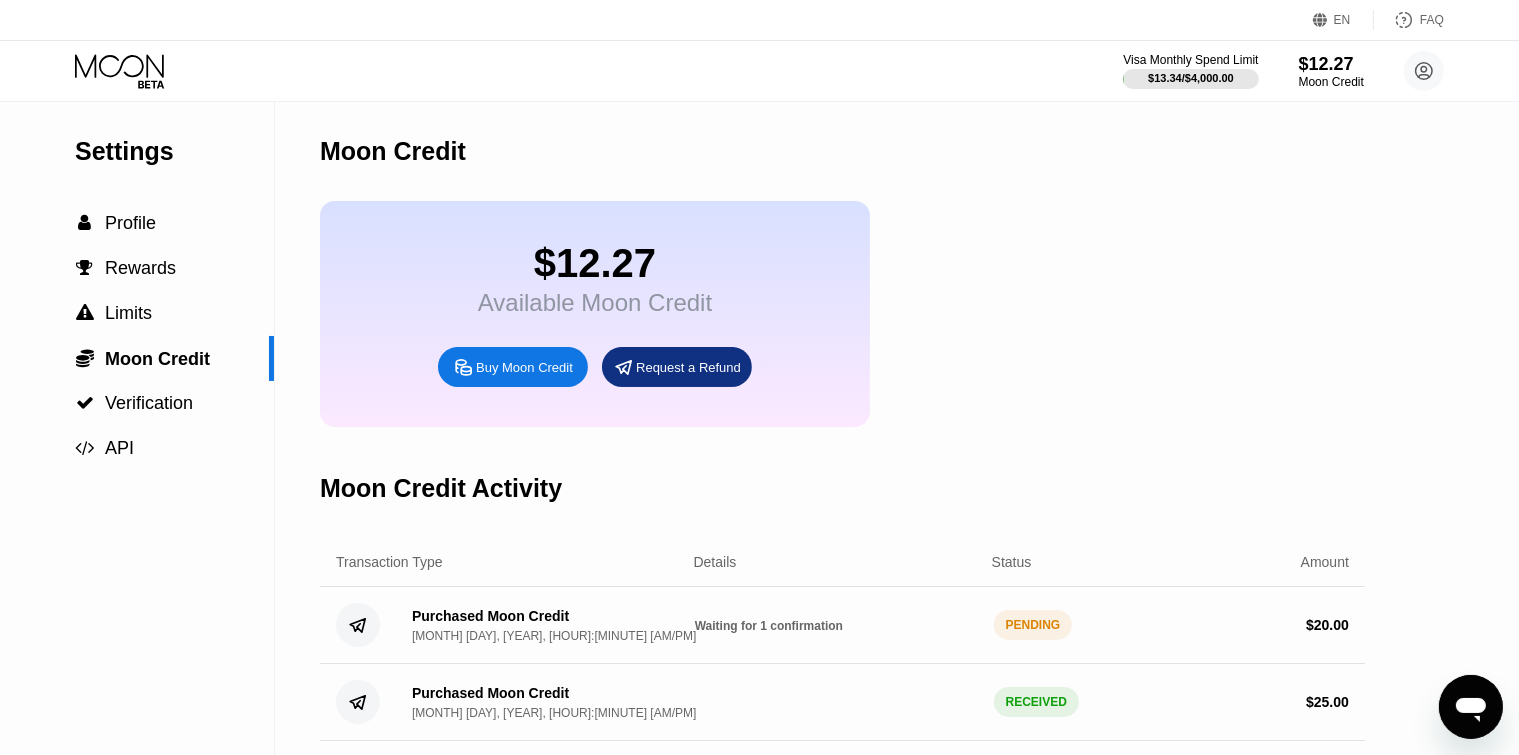 click on "Settings  Profile  Rewards  Limits  Moon Credit  Verification  API" at bounding box center (137, 614) 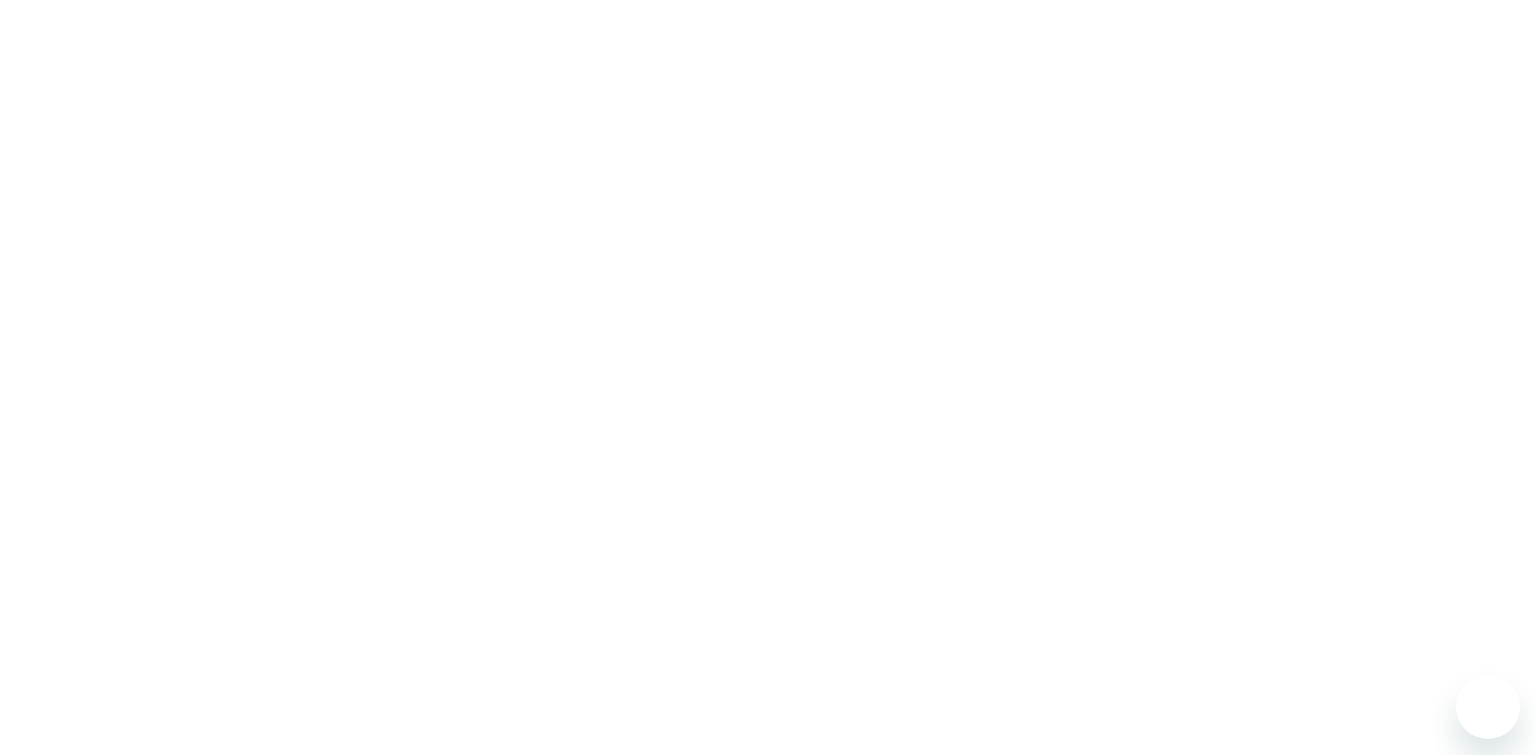 scroll, scrollTop: 0, scrollLeft: 0, axis: both 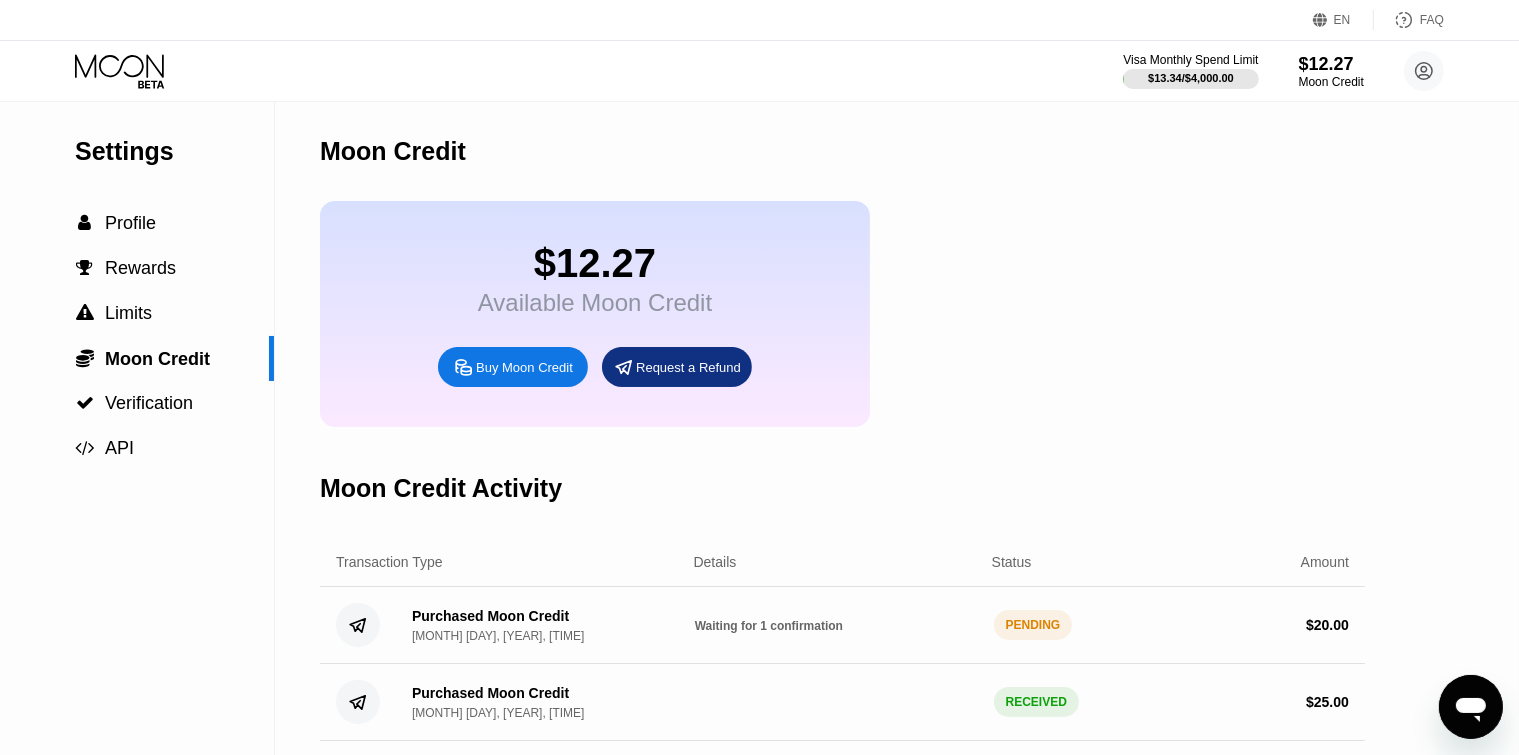 click on "Settings  Profile  Rewards  Limits  Moon Credit  Verification  API" at bounding box center [137, 614] 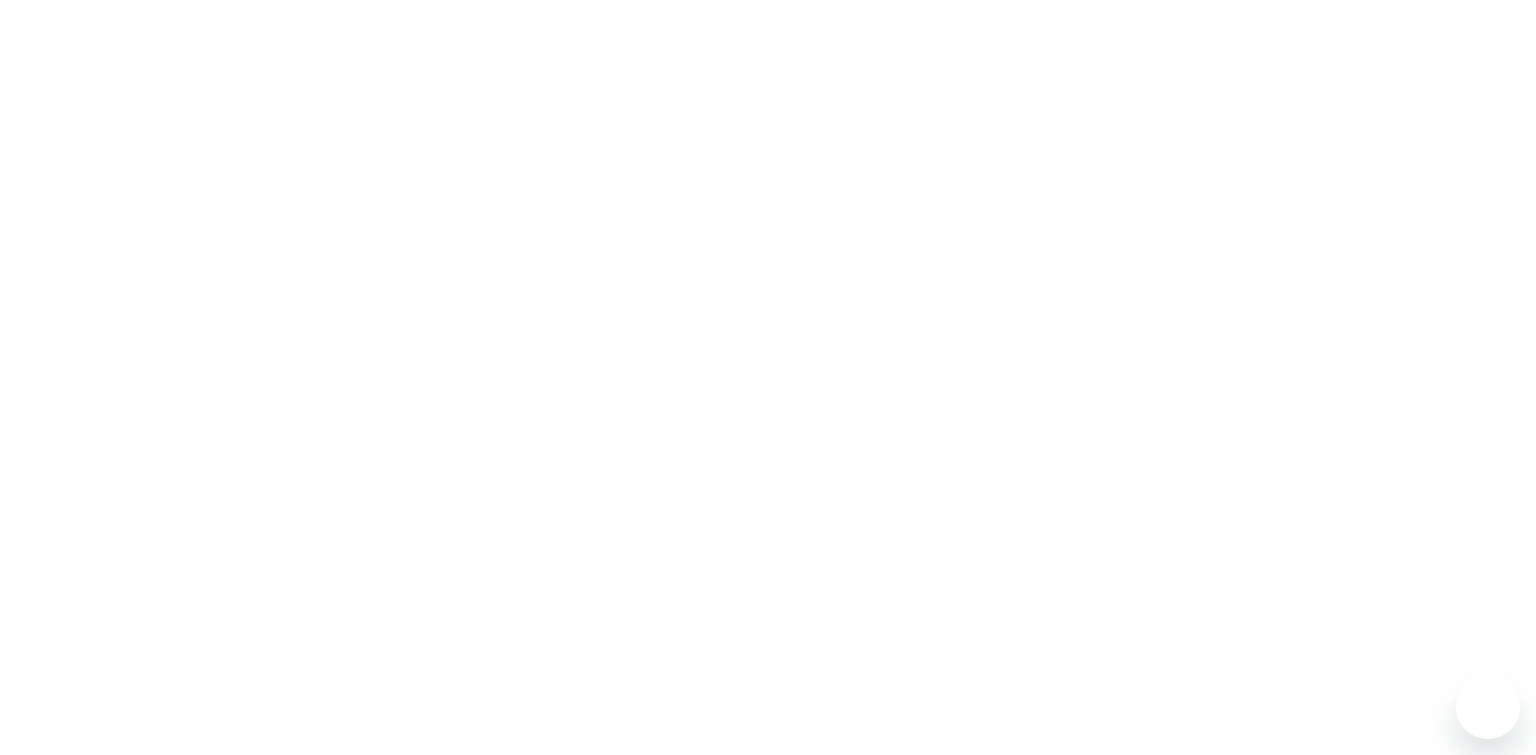 scroll, scrollTop: 0, scrollLeft: 0, axis: both 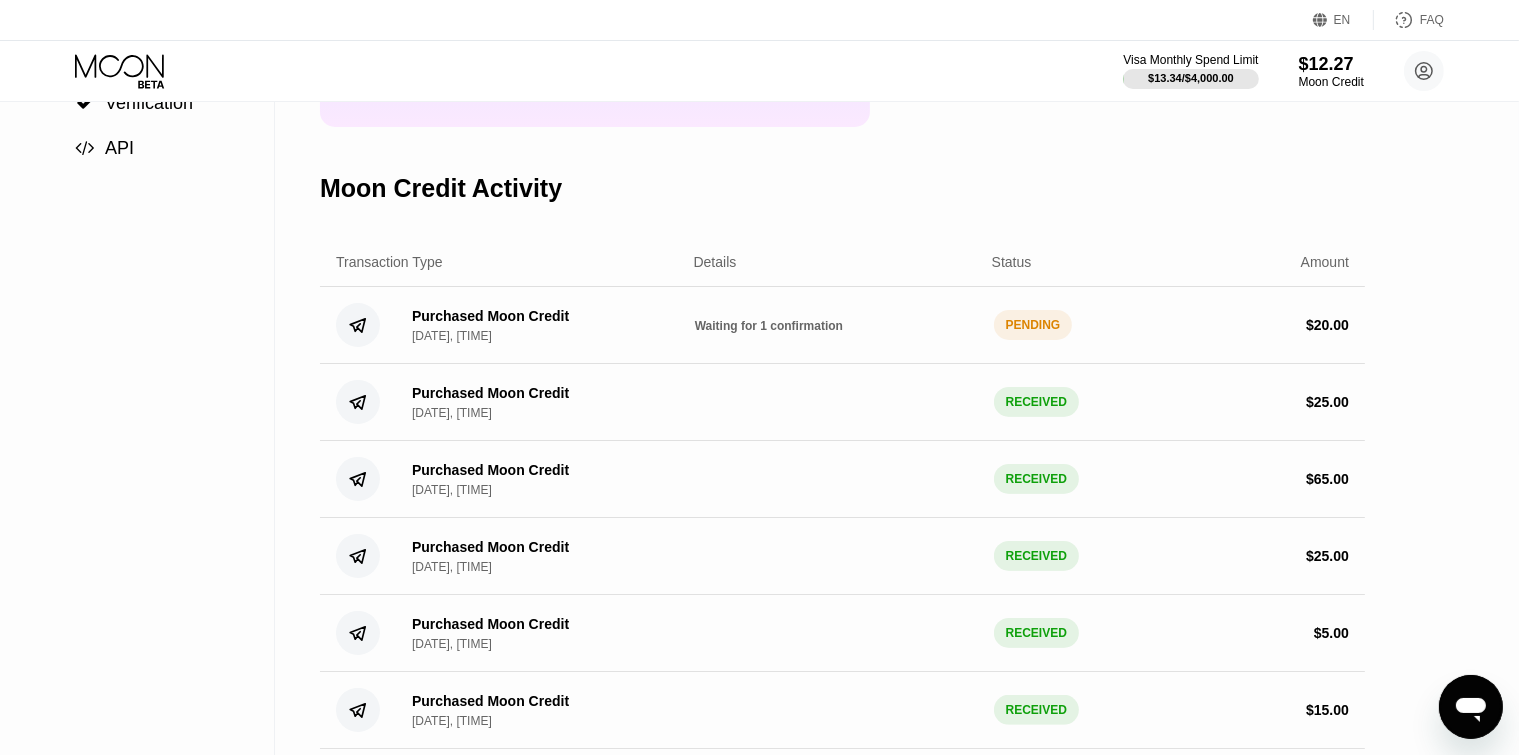 click on "Waiting for 1 confirmation" at bounding box center (769, 326) 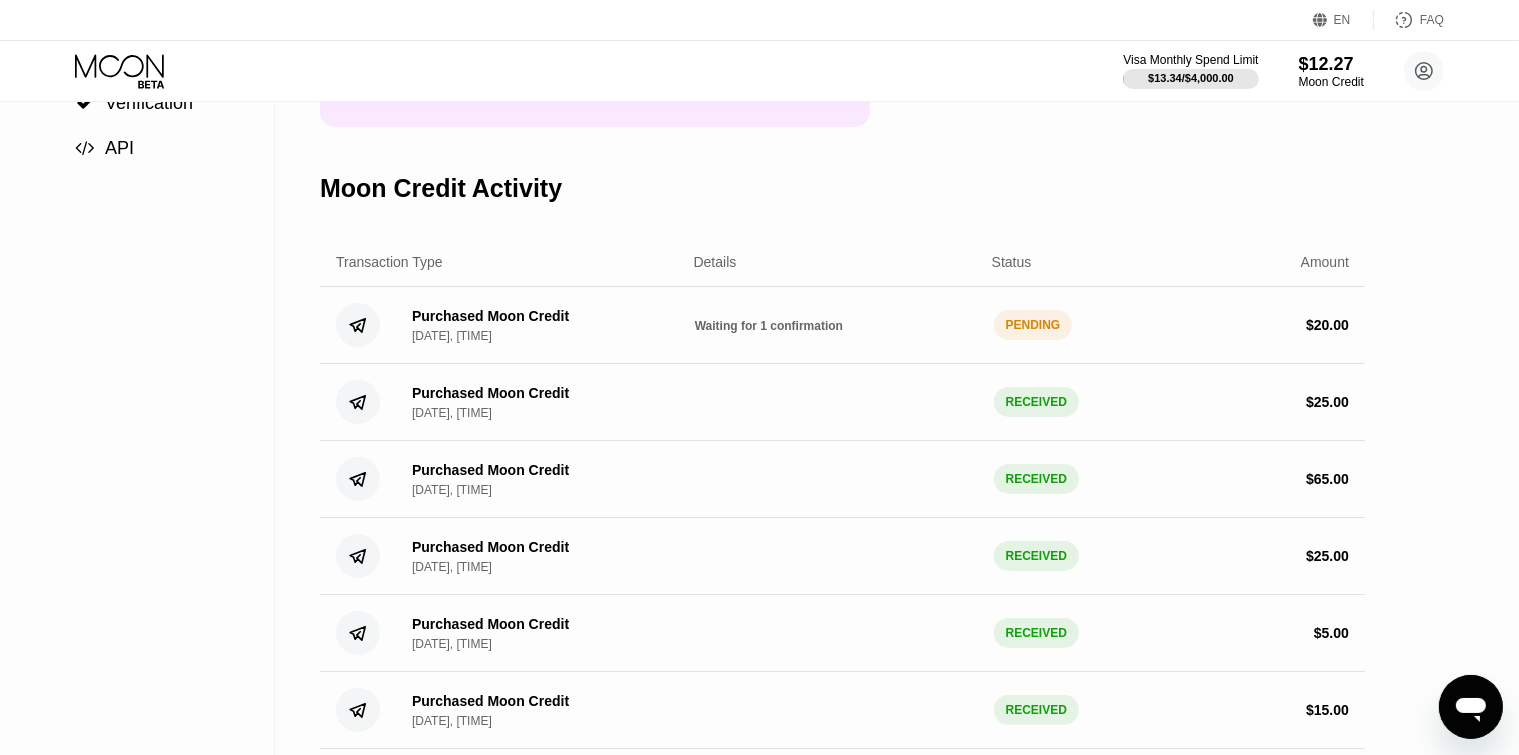 click on "Waiting for 1 confirmation" at bounding box center [769, 326] 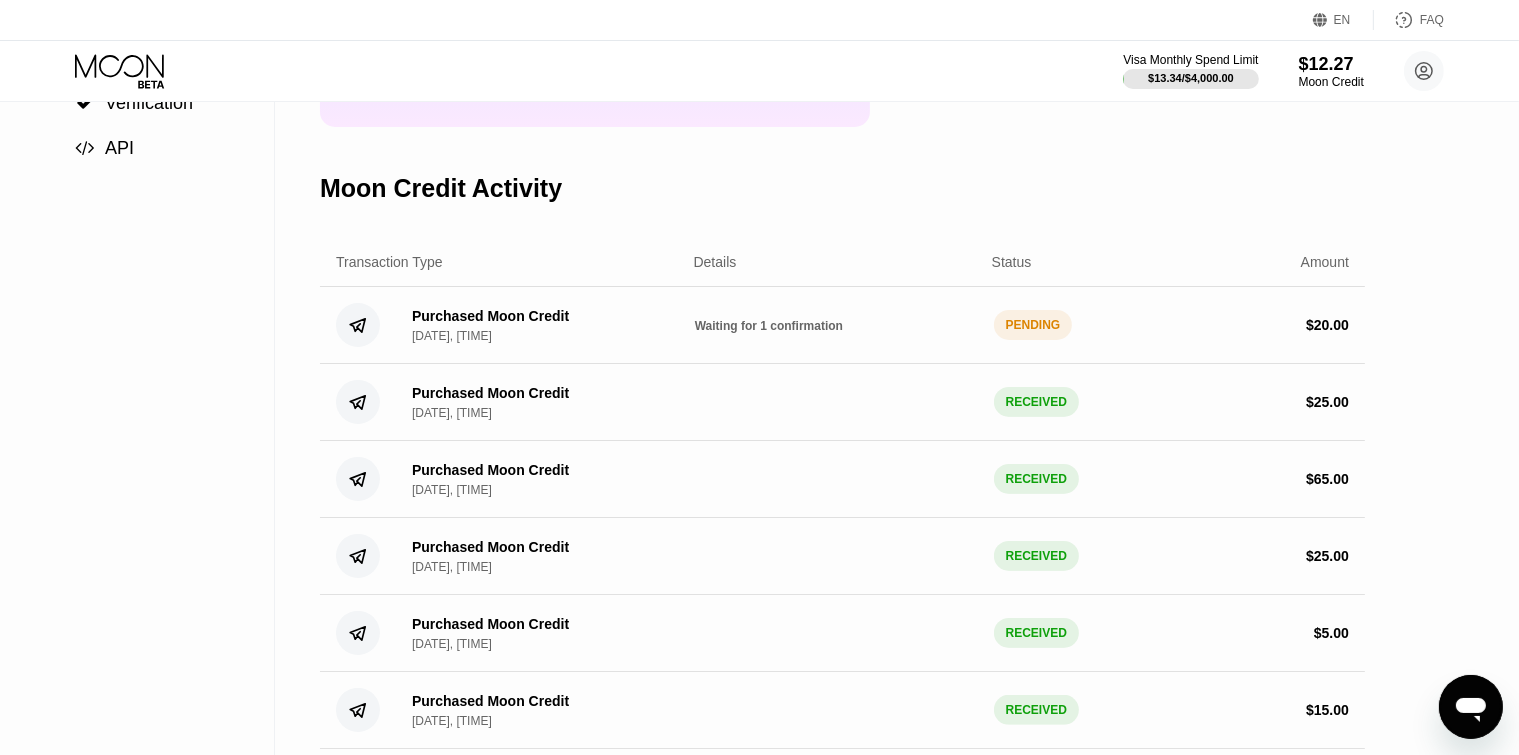 click on "Moon Credit Activity" at bounding box center (842, 188) 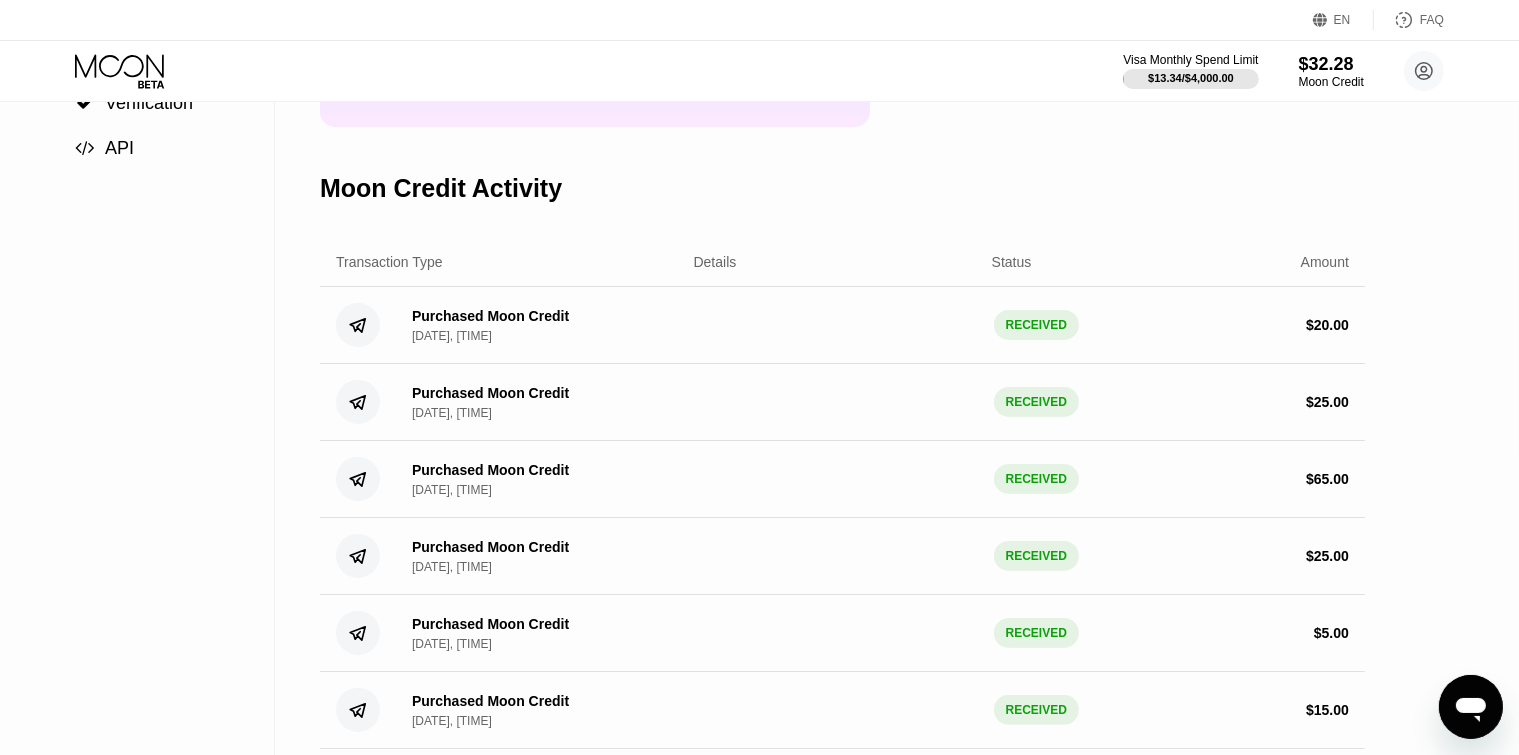 scroll, scrollTop: 0, scrollLeft: 0, axis: both 